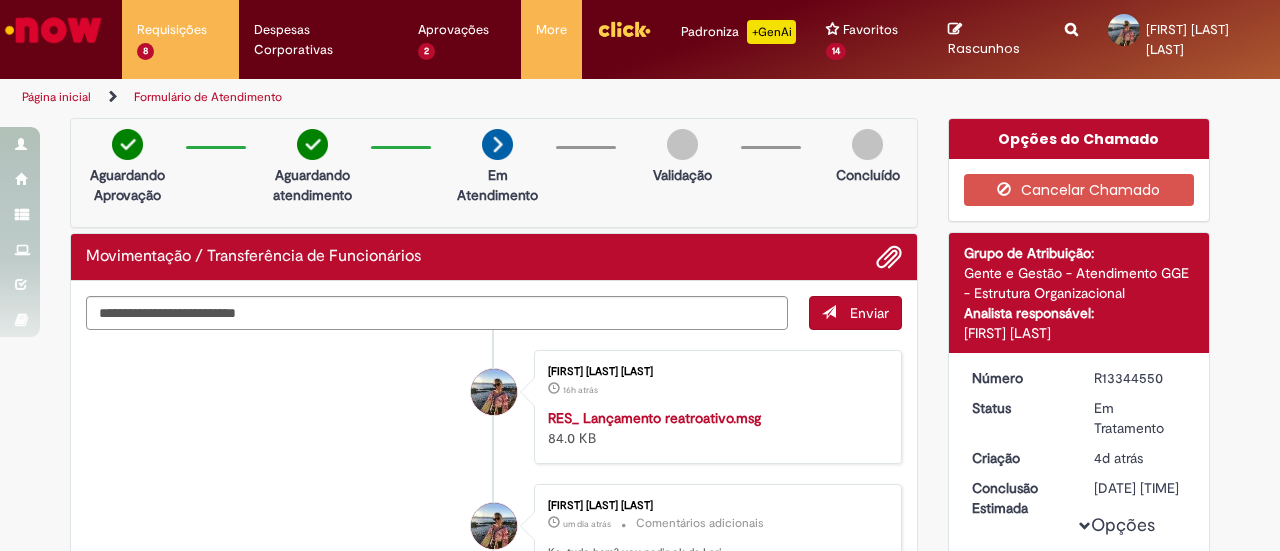 scroll, scrollTop: 0, scrollLeft: 0, axis: both 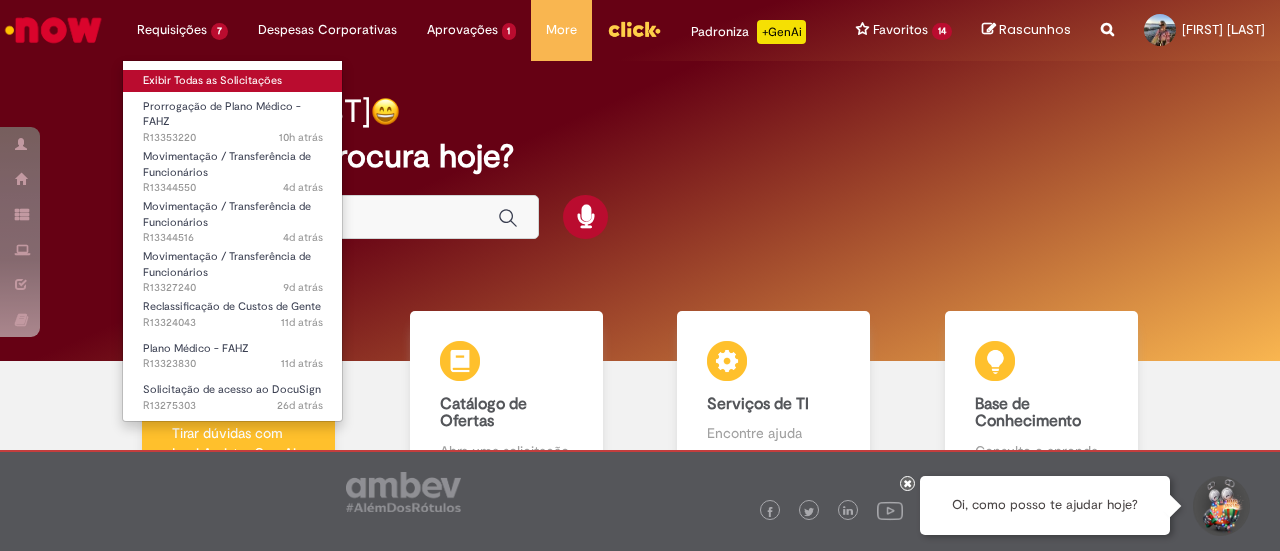 click on "Exibir Todas as Solicitações" at bounding box center [233, 81] 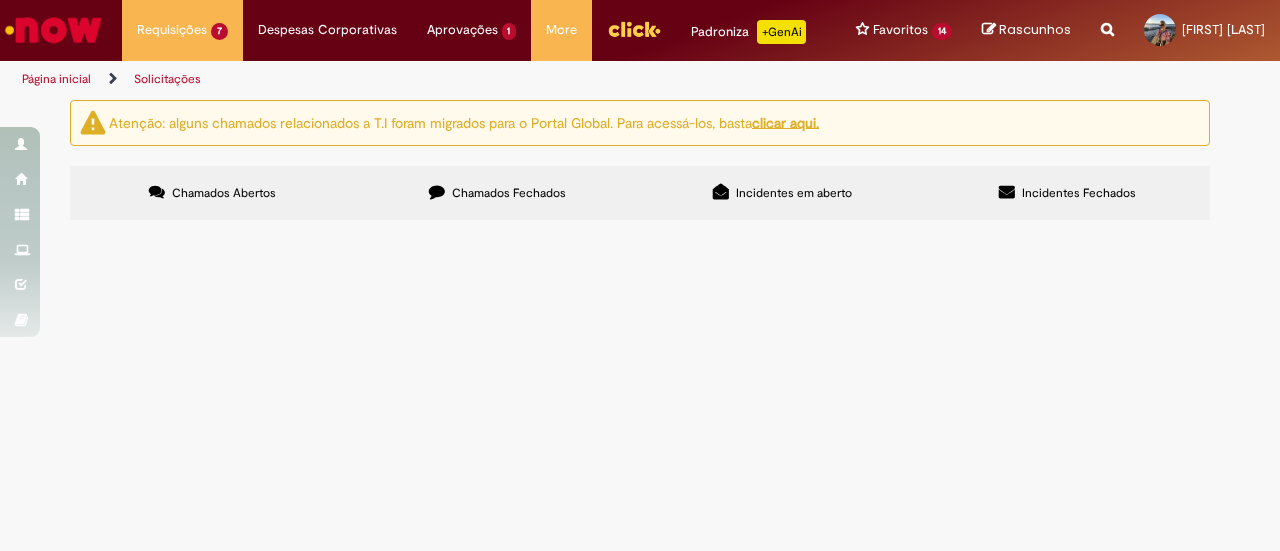 click on "Olá, tudo bem? Funcionária pediu desligamento, mas solicitou a cartinha que ela já tinha o plano de saúde para não ter carência ao contratar plano externo. Consegue ajudar? obrigada!" at bounding box center [0, 0] 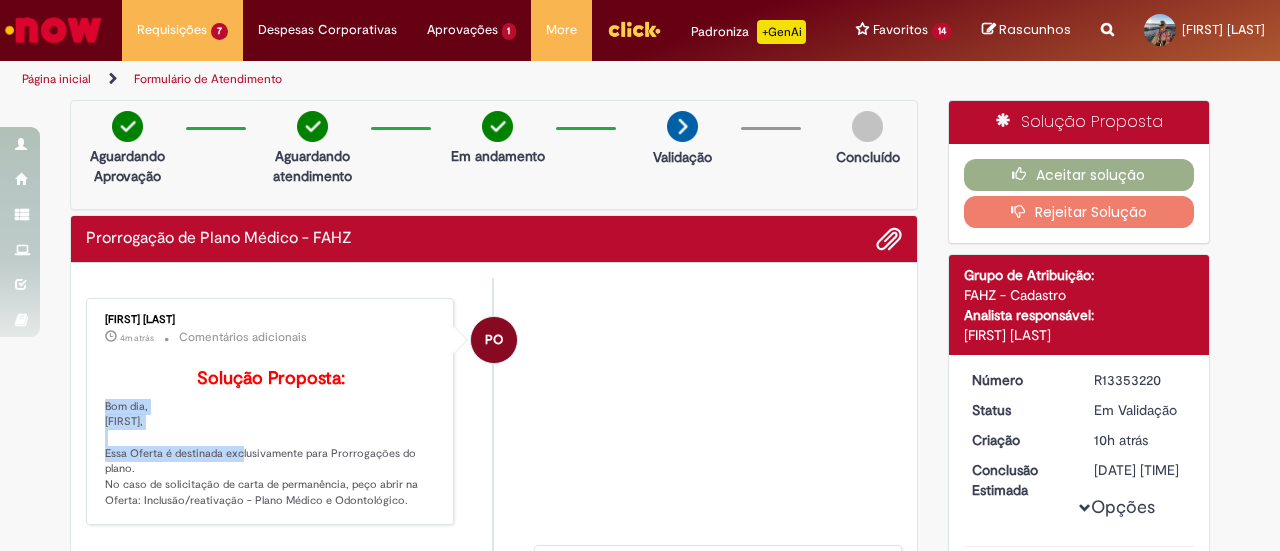 drag, startPoint x: 215, startPoint y: 382, endPoint x: 234, endPoint y: 408, distance: 32.202484 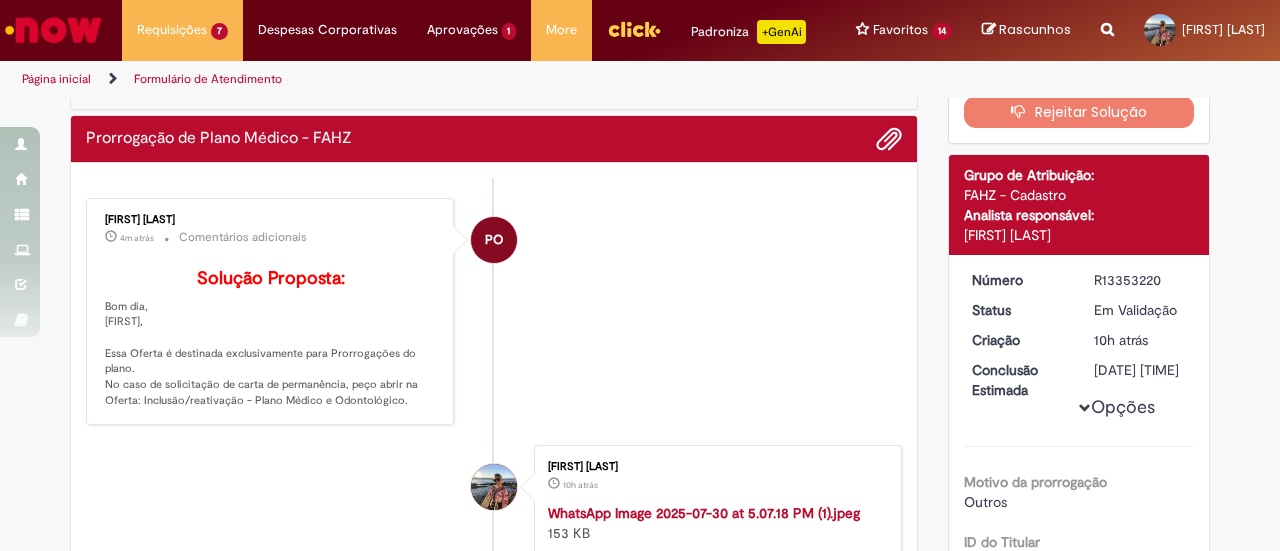 click on "Solução Proposta:
Bom dia,
Gabriela,
Essa Oferta é destinada exclusivamente para Prorrogações do plano.
No caso de solicitação de carta de permanência, peço abrir na Oferta: Inclusão/reativação - Plano Médico e Odontológico." at bounding box center (271, 339) 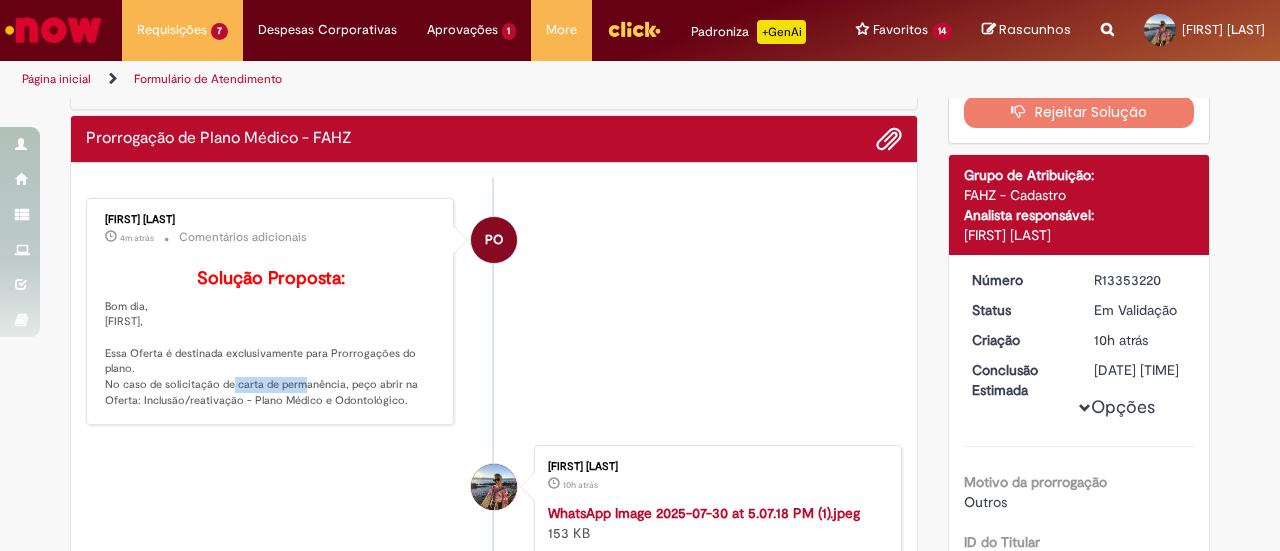 drag, startPoint x: 205, startPoint y: 431, endPoint x: 280, endPoint y: 431, distance: 75 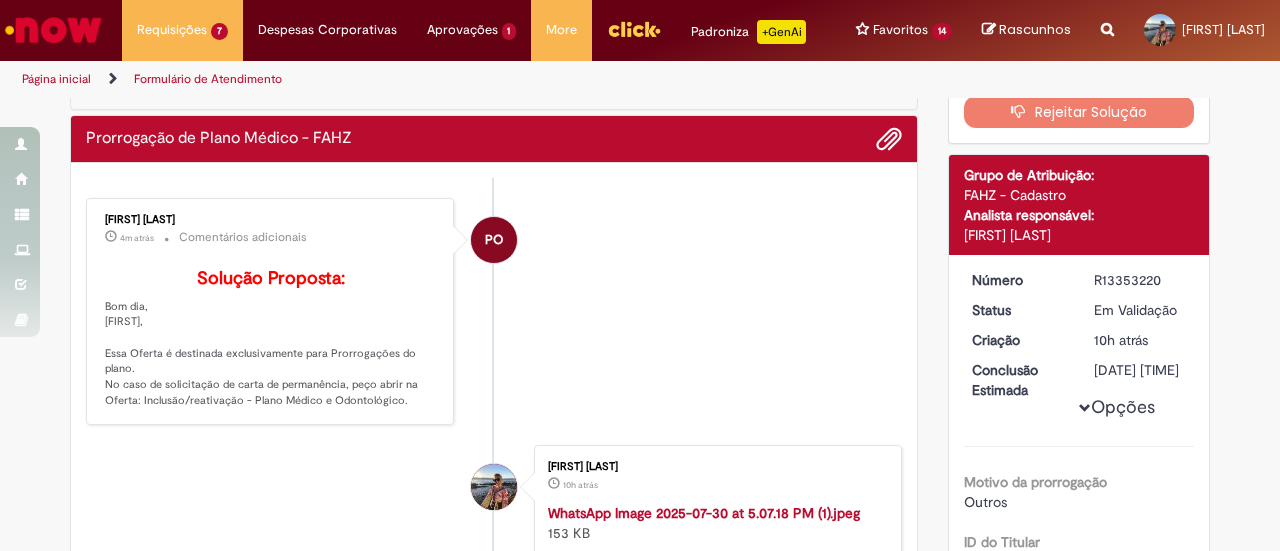 click on "Solução Proposta:
Bom dia,
Gabriela,
Essa Oferta é destinada exclusivamente para Prorrogações do plano.
No caso de solicitação de carta de permanência, peço abrir na Oferta: Inclusão/reativação - Plano Médico e Odontológico." at bounding box center [271, 339] 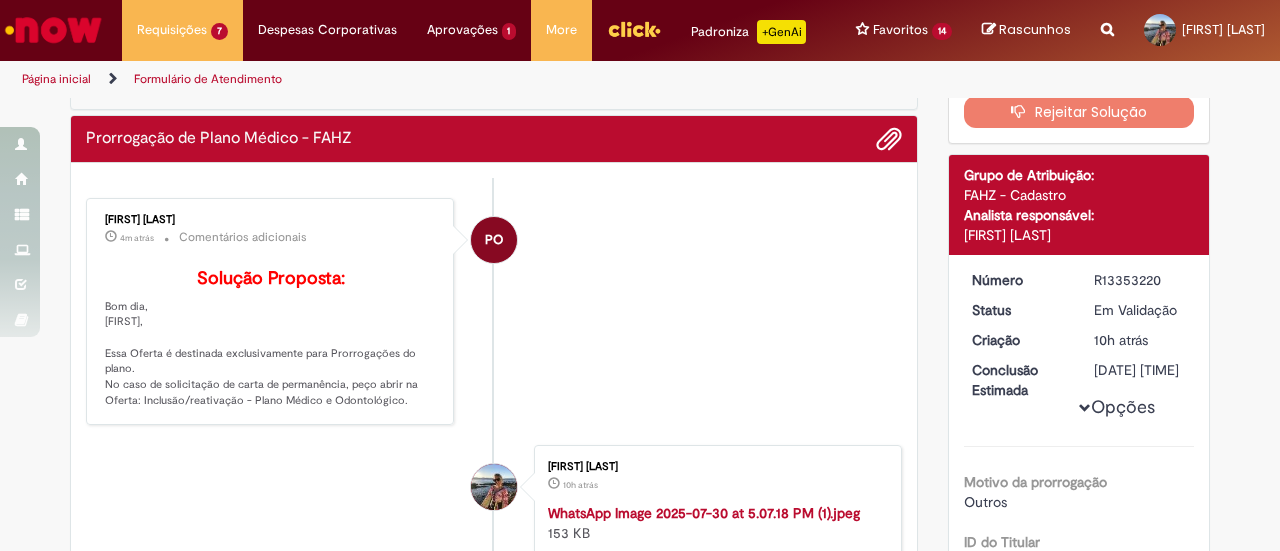 drag, startPoint x: 133, startPoint y: 448, endPoint x: 398, endPoint y: 442, distance: 265.0679 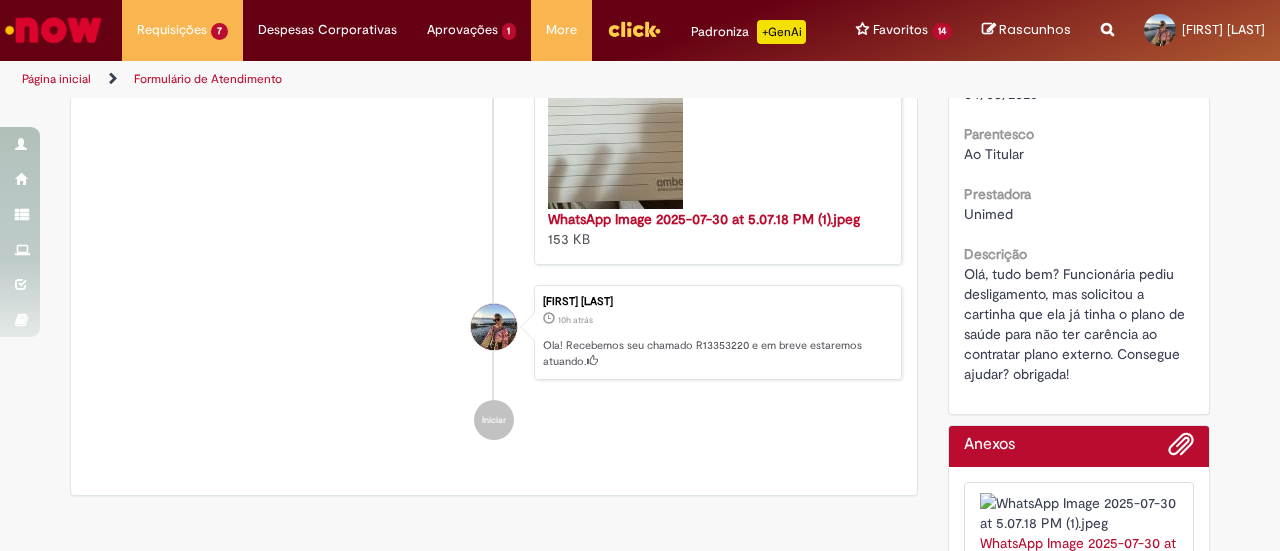 scroll, scrollTop: 800, scrollLeft: 0, axis: vertical 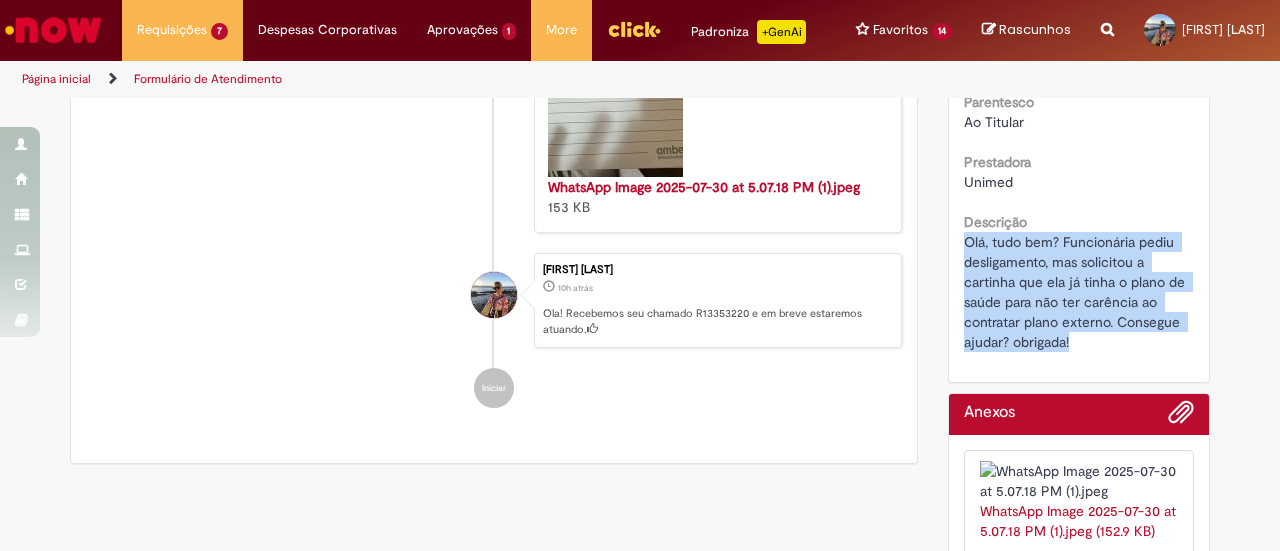 drag, startPoint x: 1072, startPoint y: 381, endPoint x: 941, endPoint y: 278, distance: 166.64333 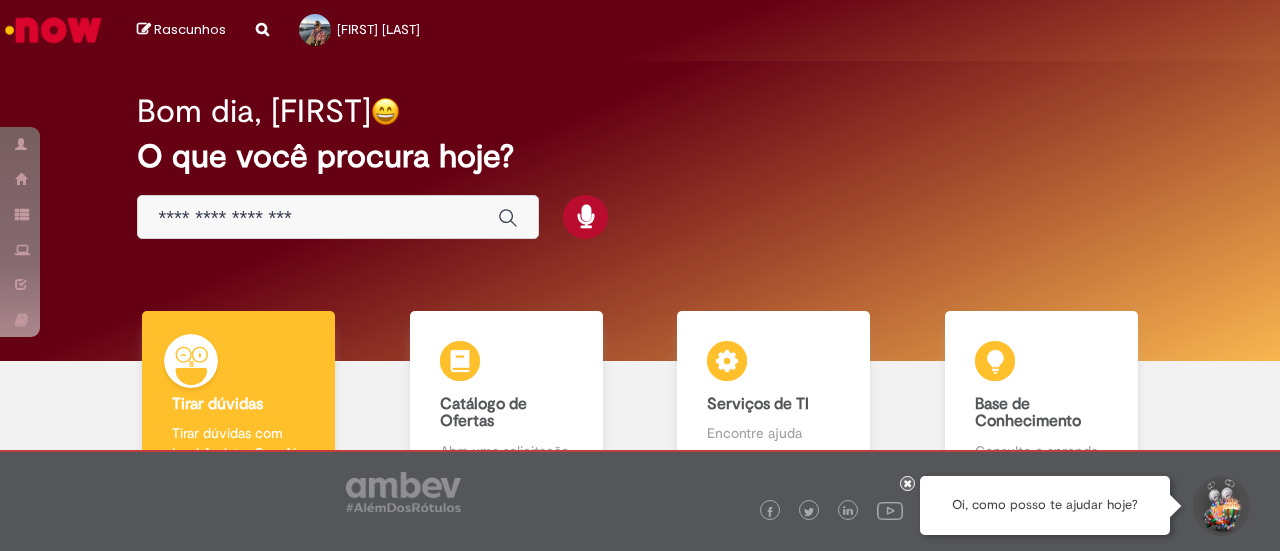 scroll, scrollTop: 0, scrollLeft: 0, axis: both 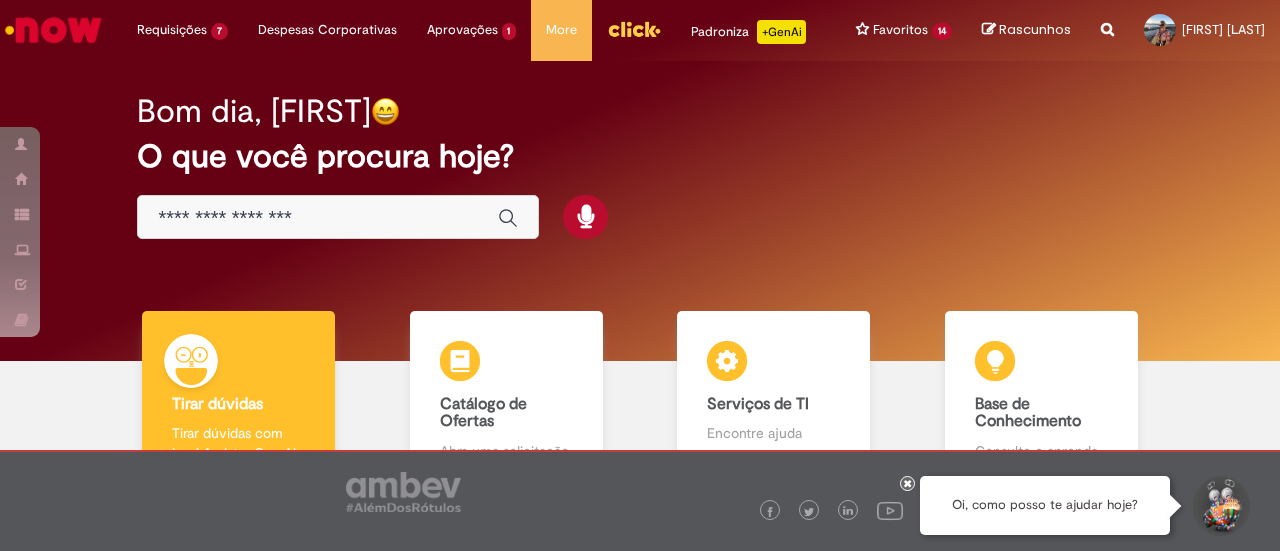 click at bounding box center [318, 218] 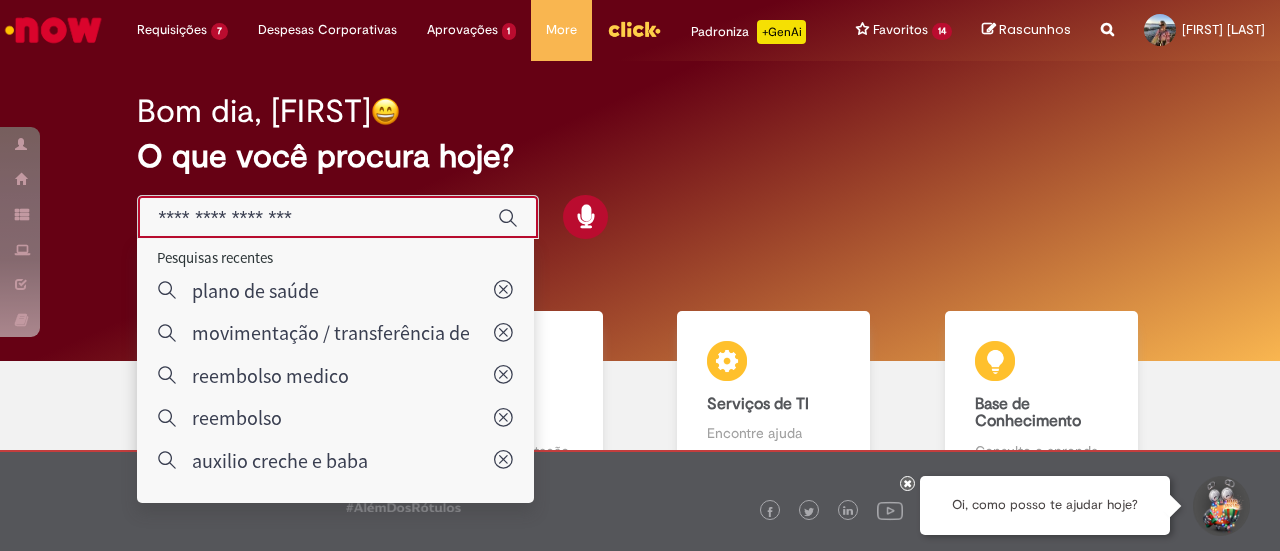 paste on "**********" 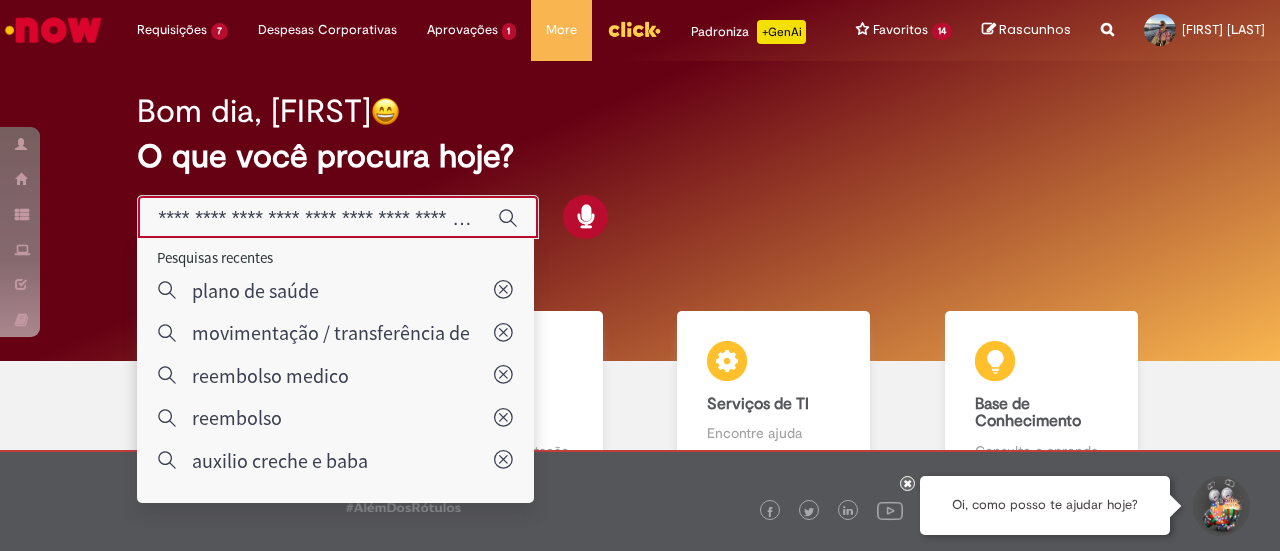 scroll, scrollTop: 0, scrollLeft: 141, axis: horizontal 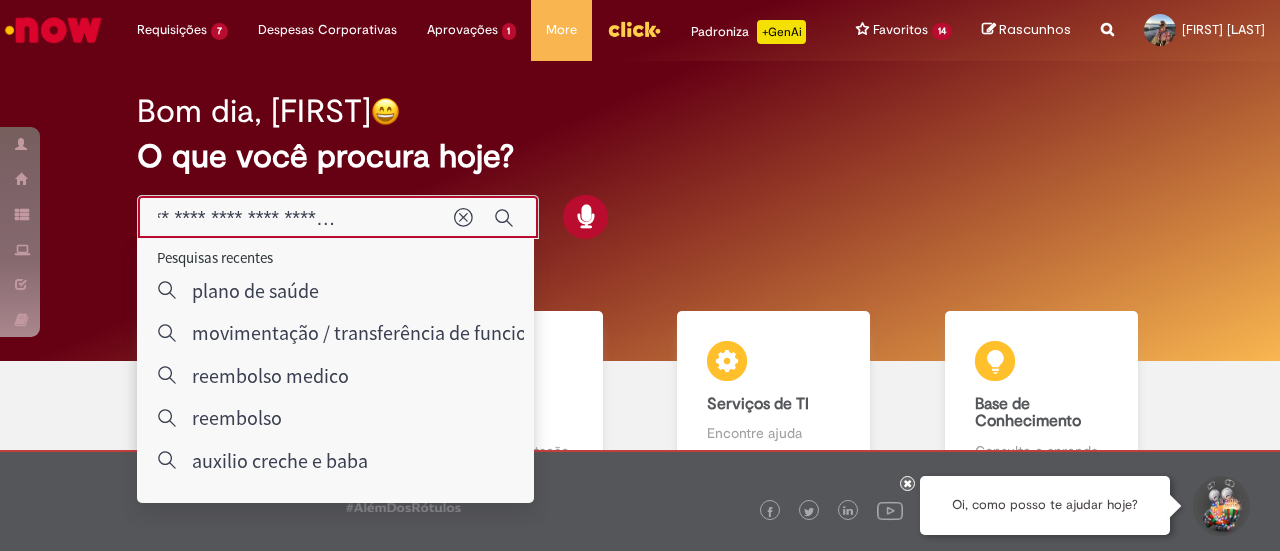 type on "**********" 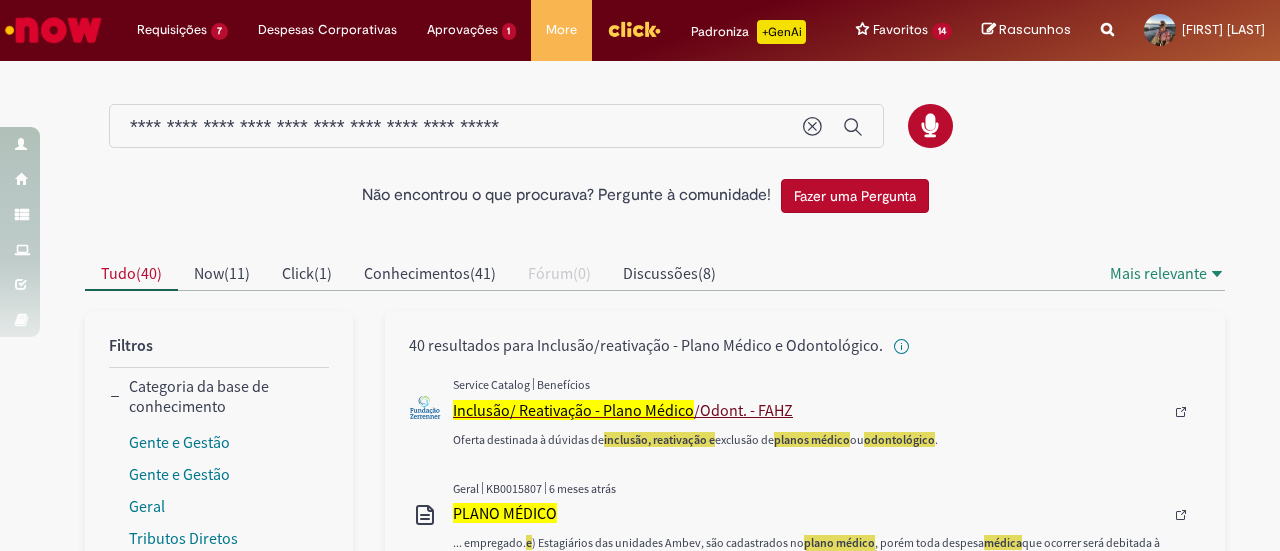 click on "Inclusão/ Reativação - Plano Médico" at bounding box center [573, 410] 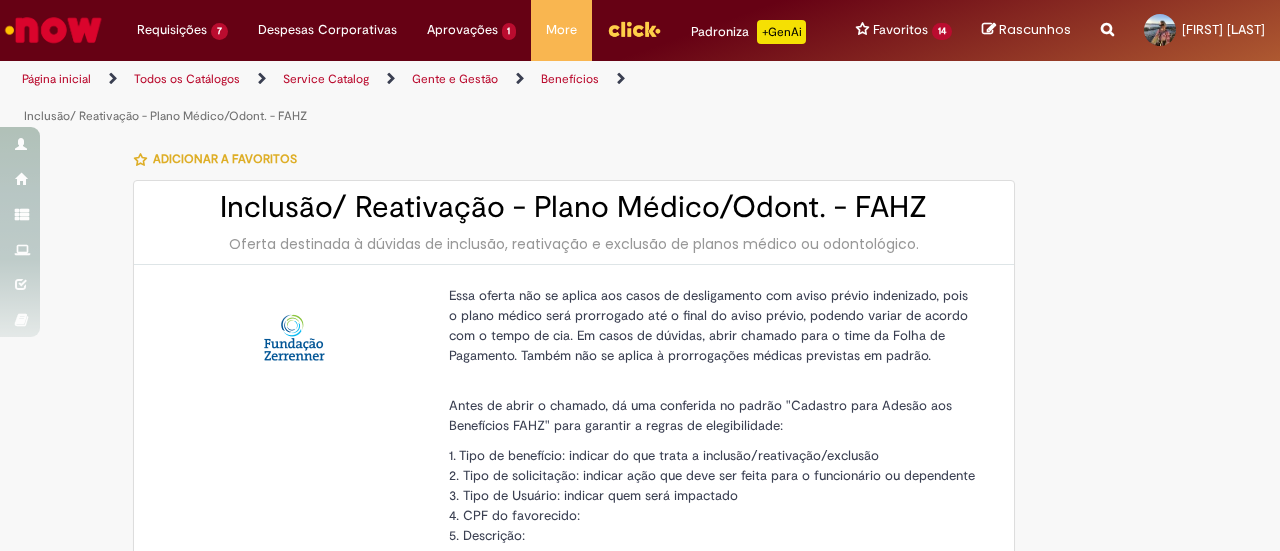 type on "********" 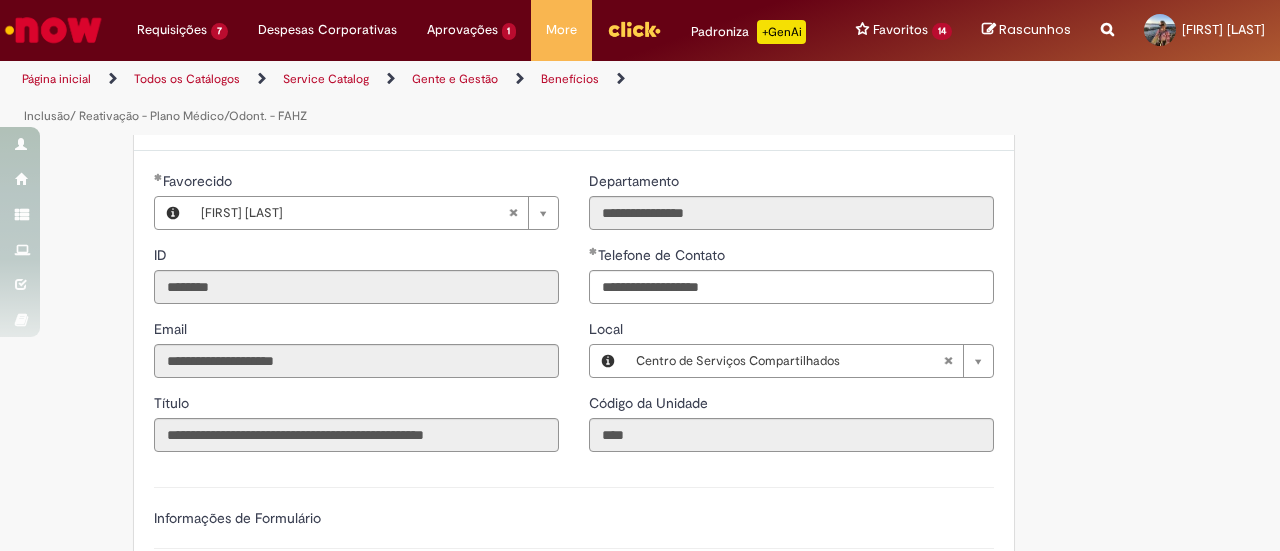 scroll, scrollTop: 800, scrollLeft: 0, axis: vertical 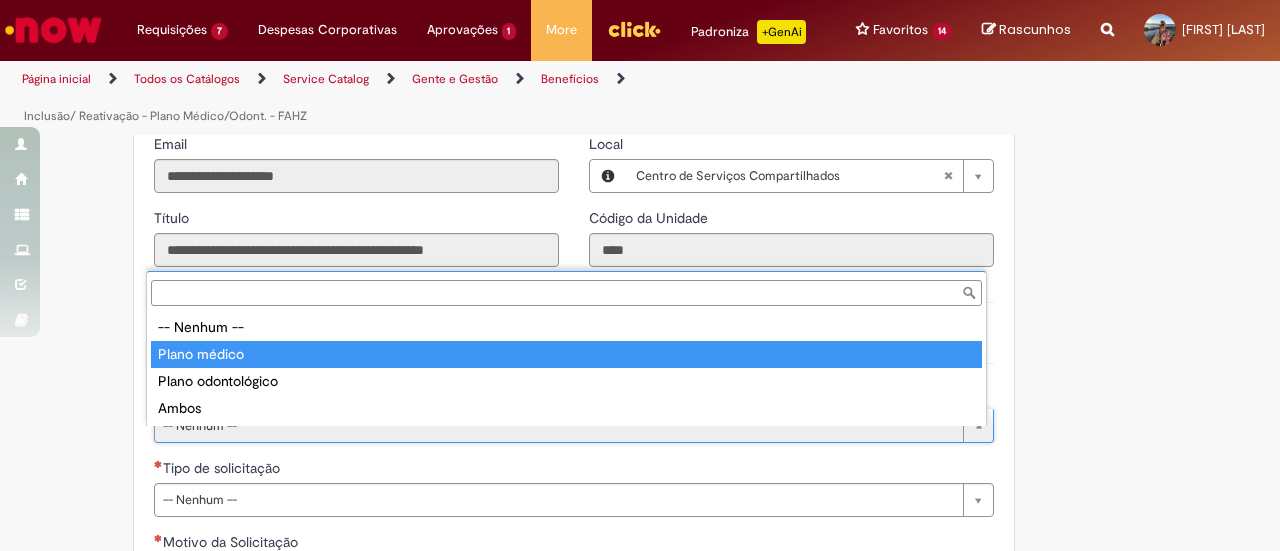 type on "**********" 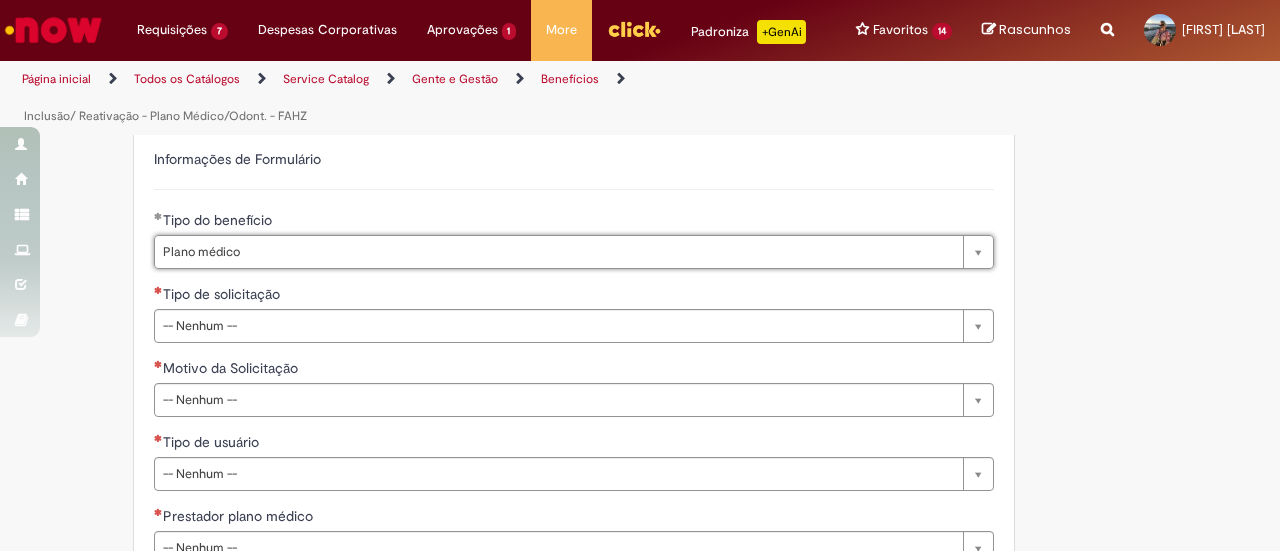 scroll, scrollTop: 1000, scrollLeft: 0, axis: vertical 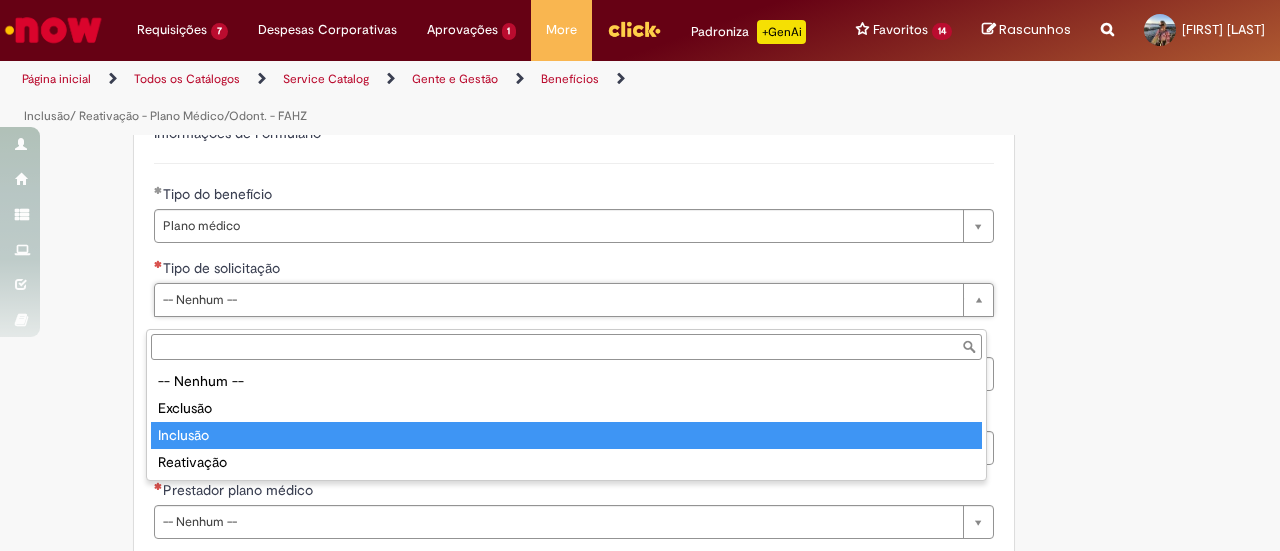 type on "********" 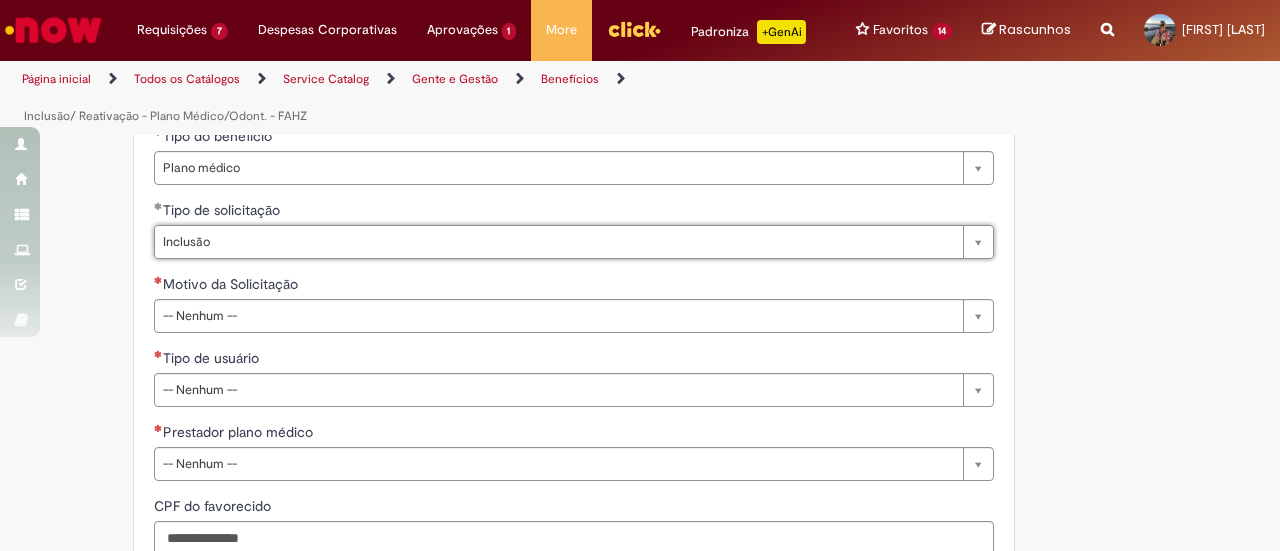 scroll, scrollTop: 1100, scrollLeft: 0, axis: vertical 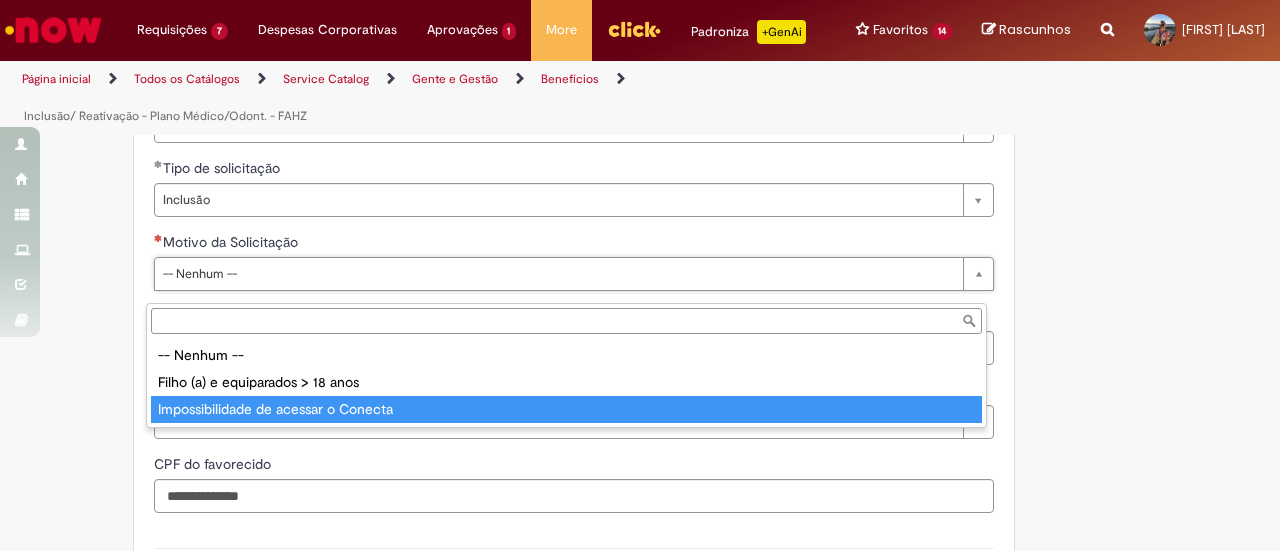 type on "**********" 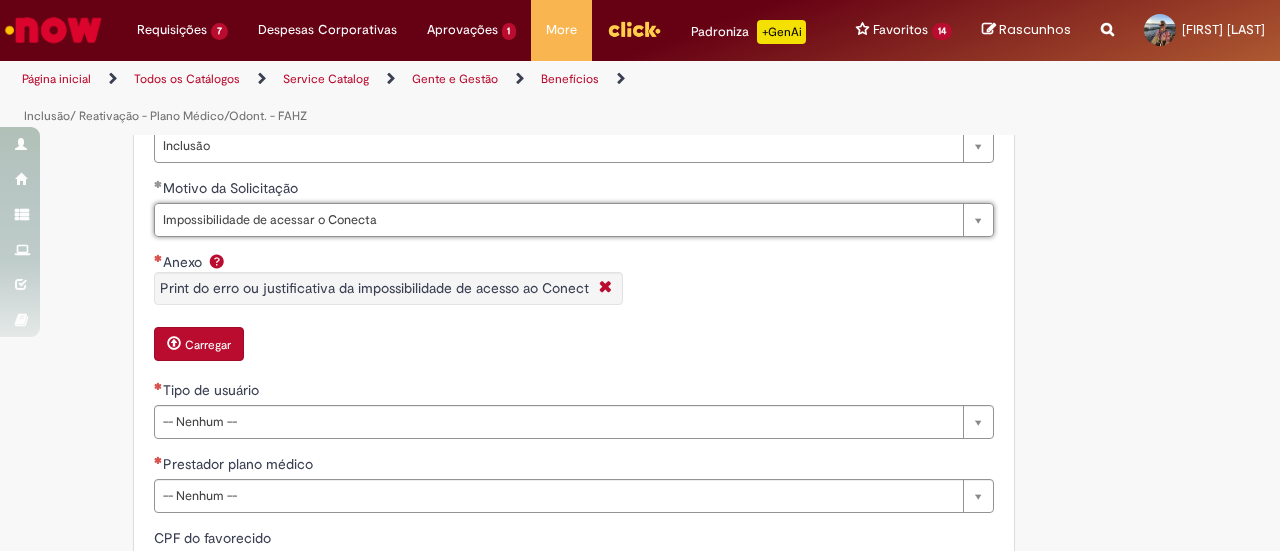 scroll, scrollTop: 1200, scrollLeft: 0, axis: vertical 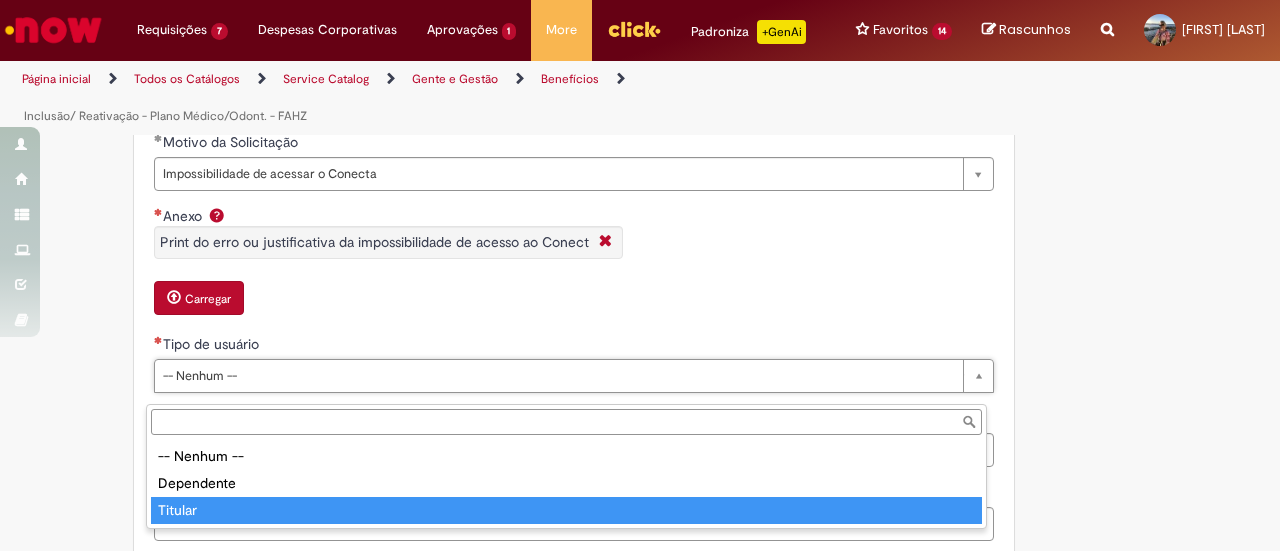 type on "*******" 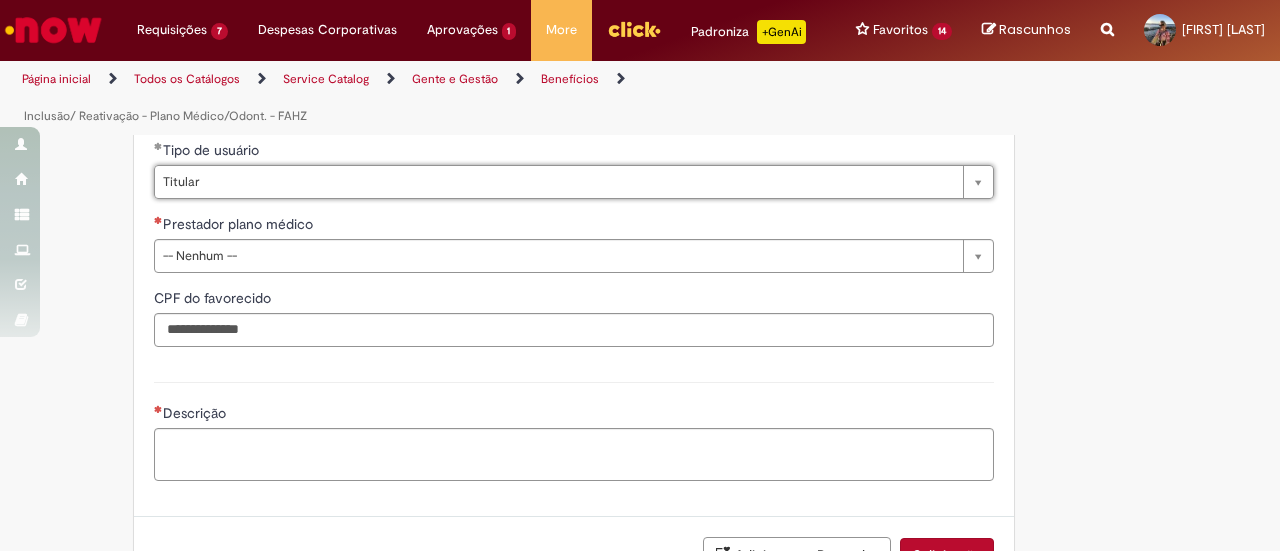 scroll, scrollTop: 1400, scrollLeft: 0, axis: vertical 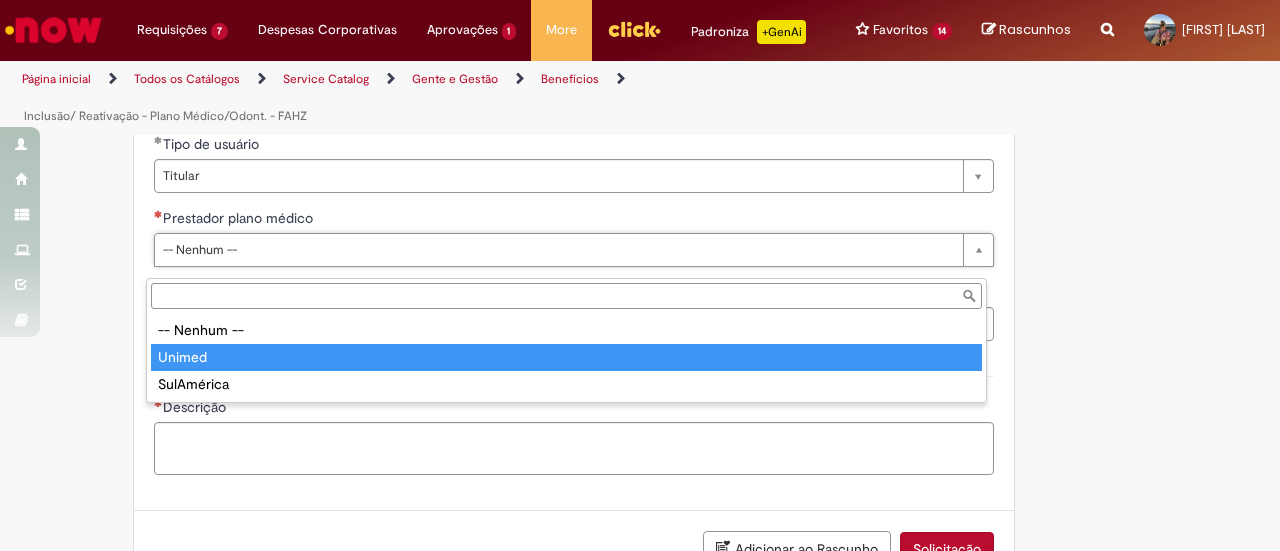 type on "******" 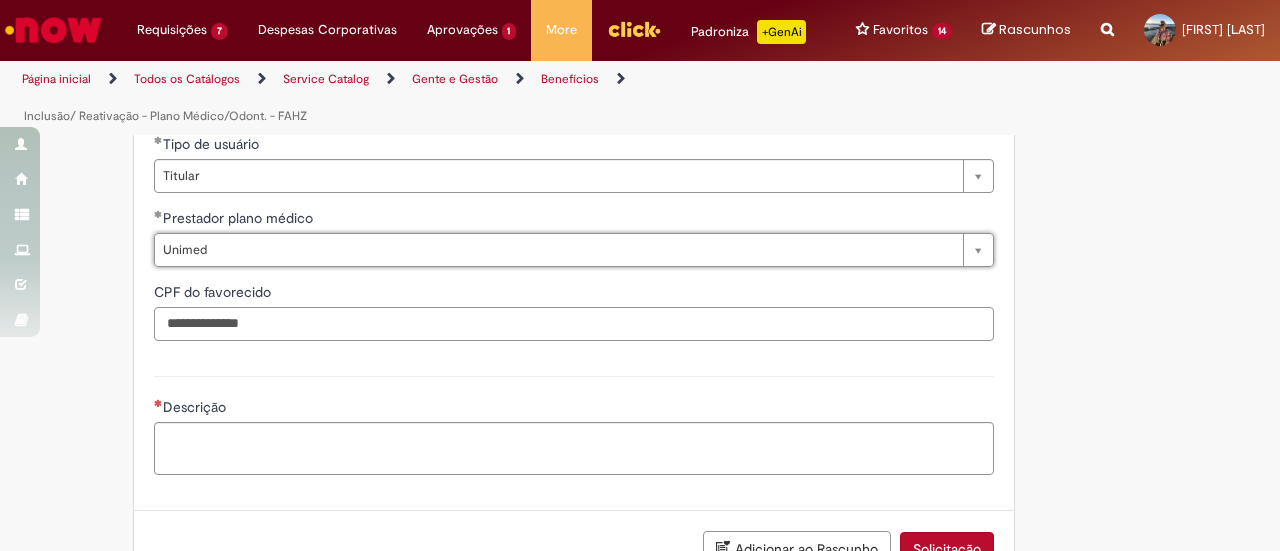 click on "CPF do favorecido" at bounding box center (574, 324) 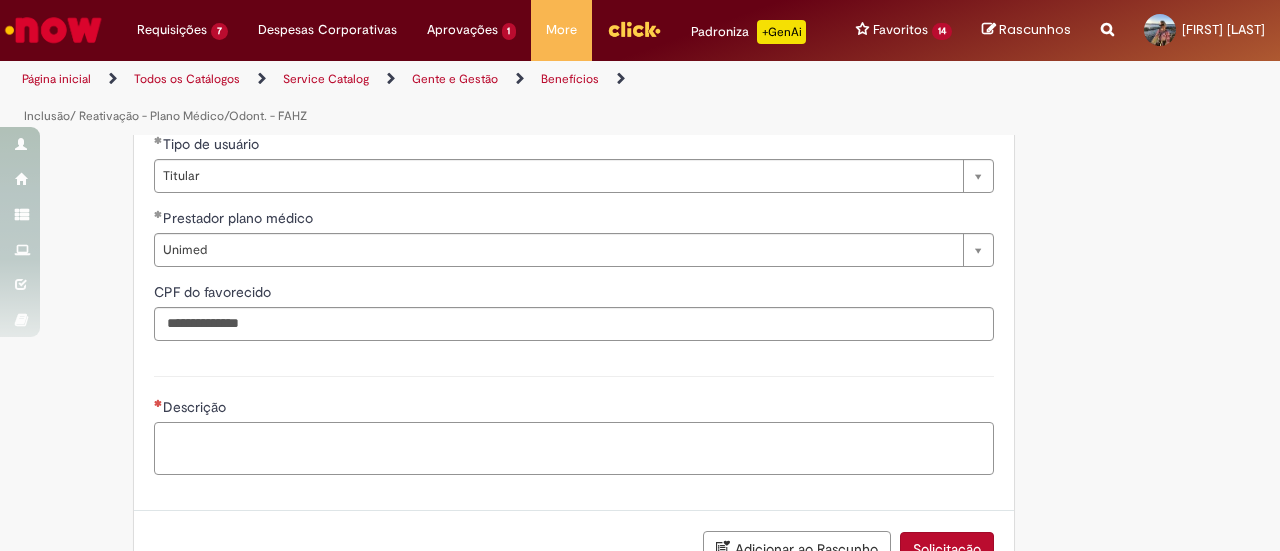 click on "Descrição" at bounding box center [574, 448] 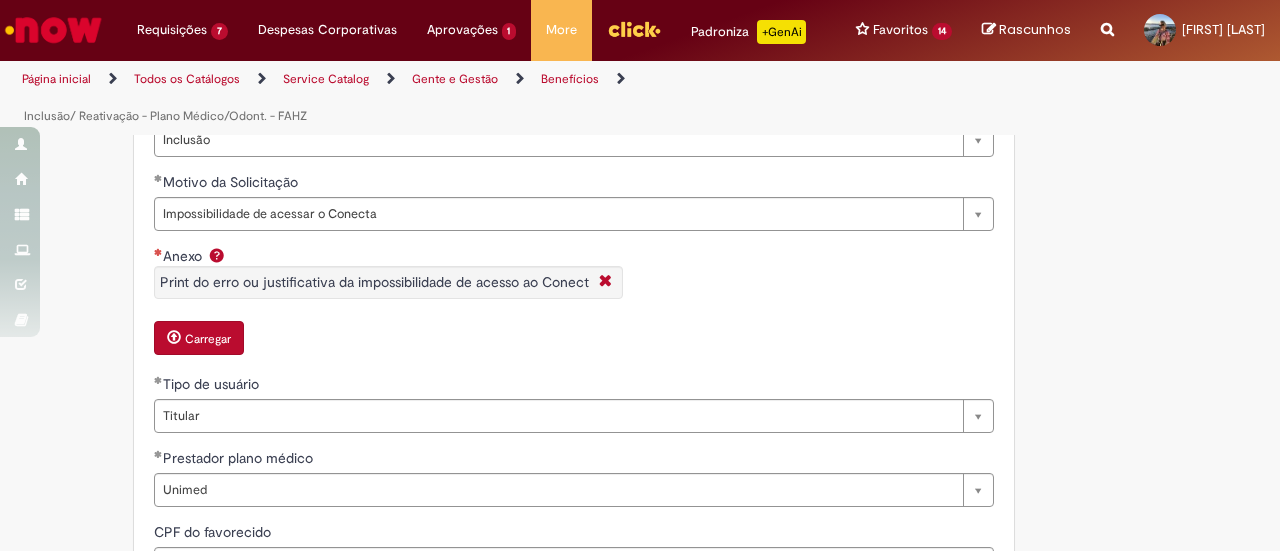 scroll, scrollTop: 1158, scrollLeft: 0, axis: vertical 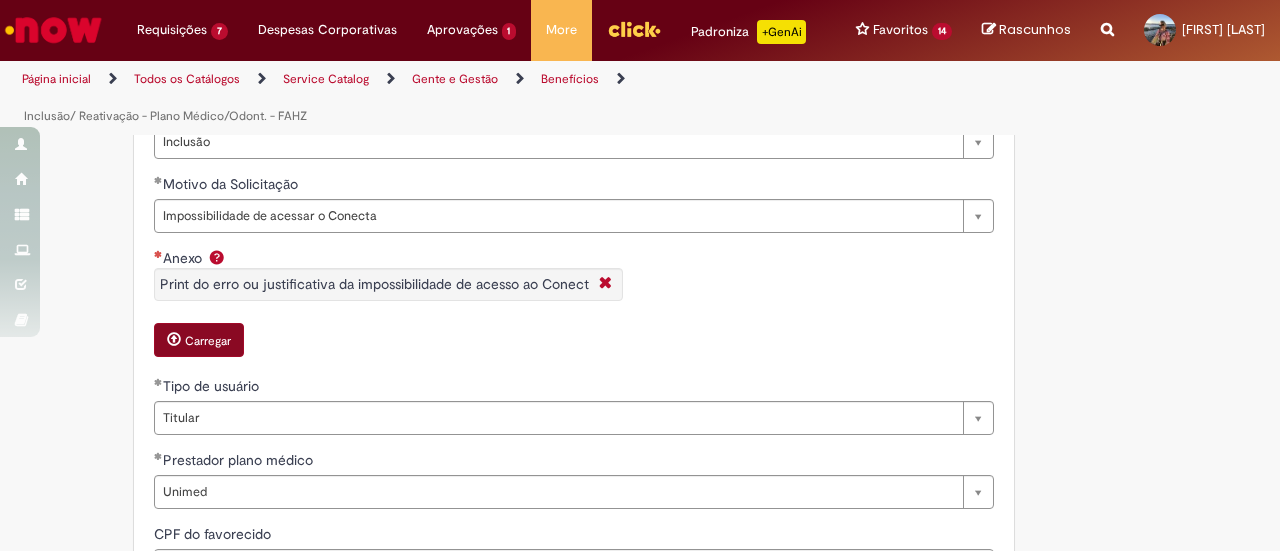 type on "**********" 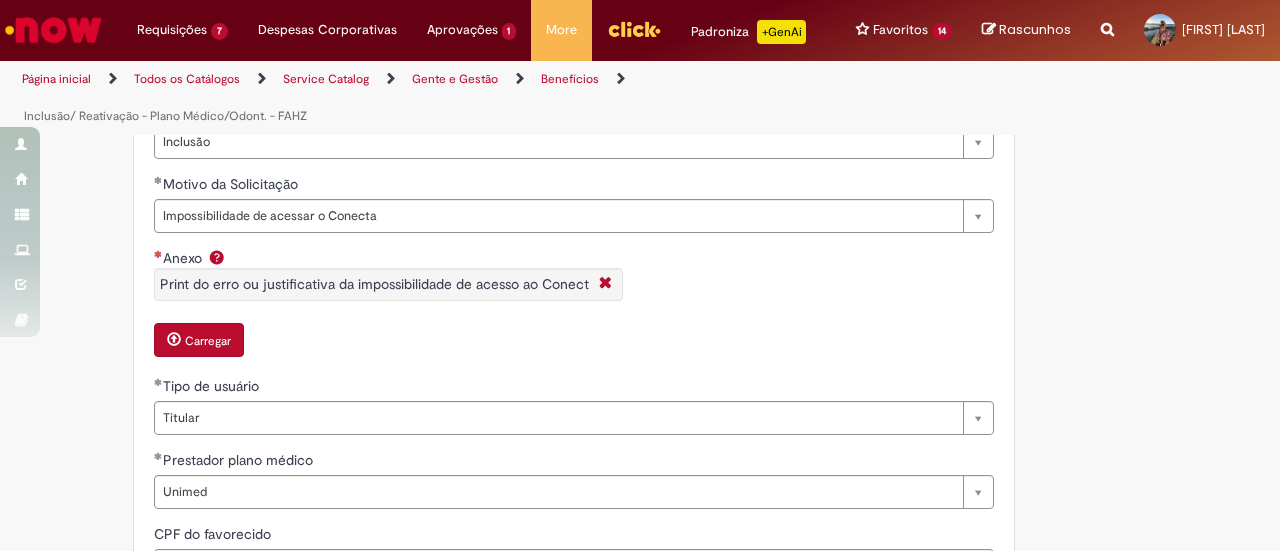 click on "Carregar" at bounding box center (199, 340) 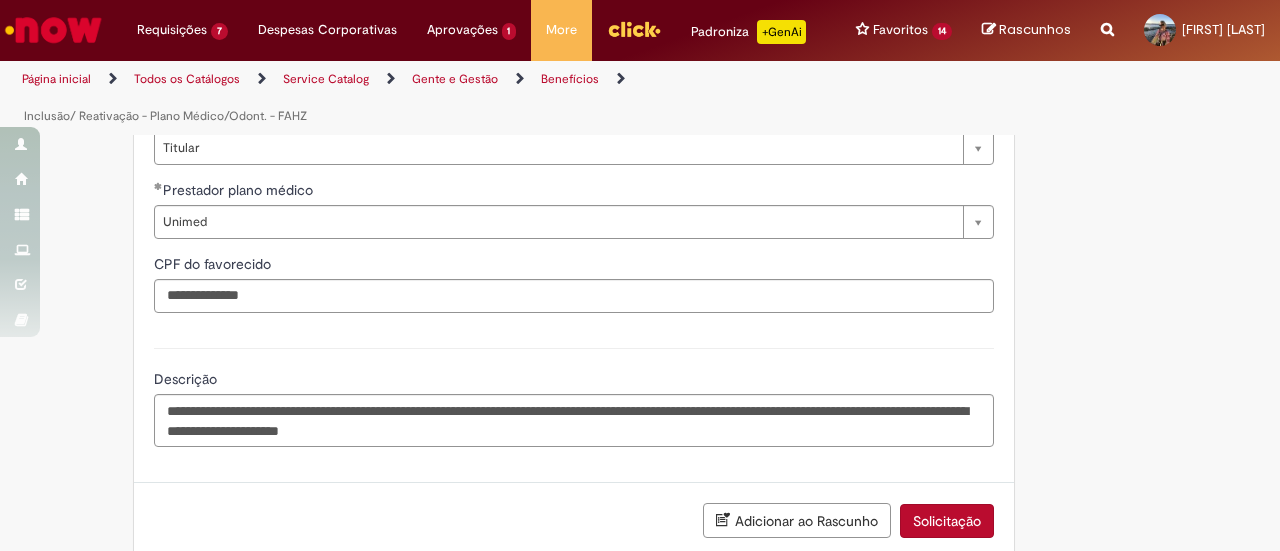 scroll, scrollTop: 1458, scrollLeft: 0, axis: vertical 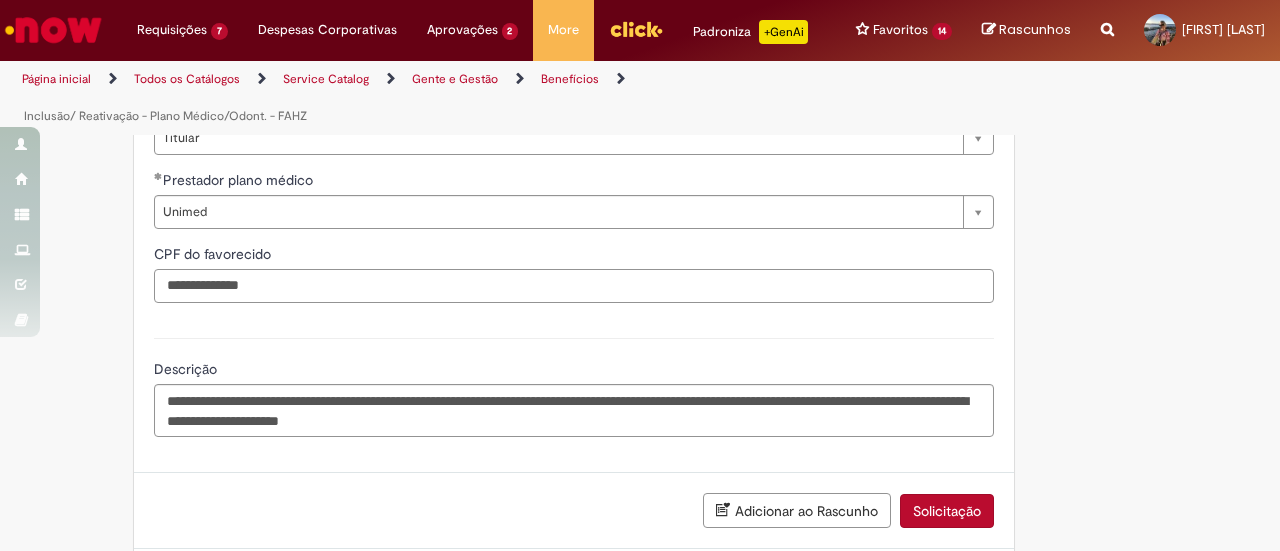click on "CPF do favorecido" at bounding box center (574, 286) 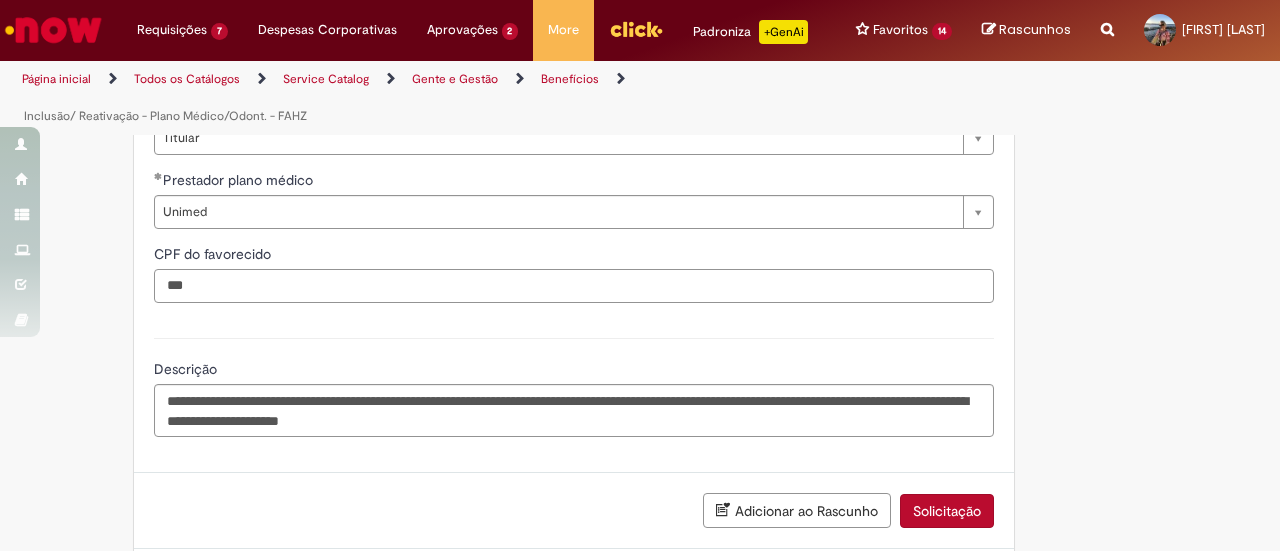 type on "***" 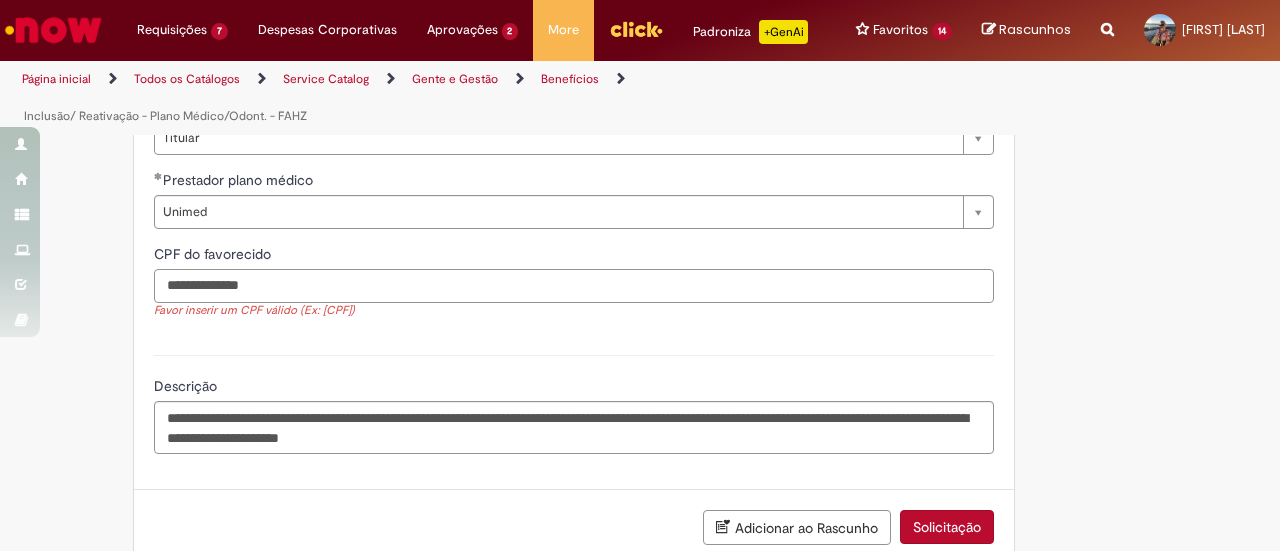 click on "CPF do favorecido" at bounding box center (574, 286) 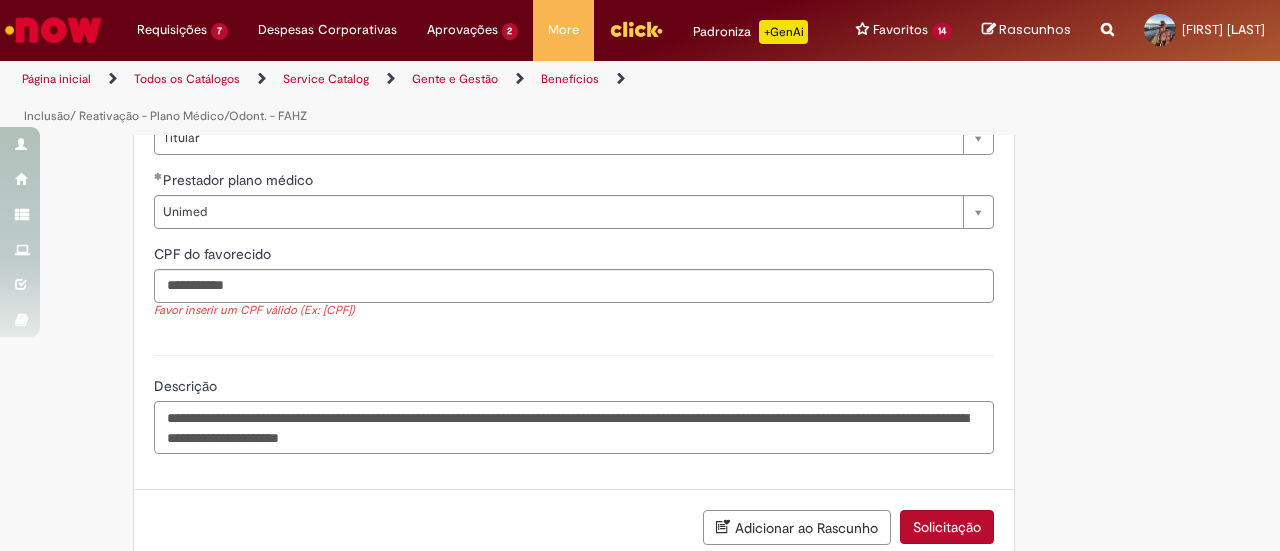 type on "**********" 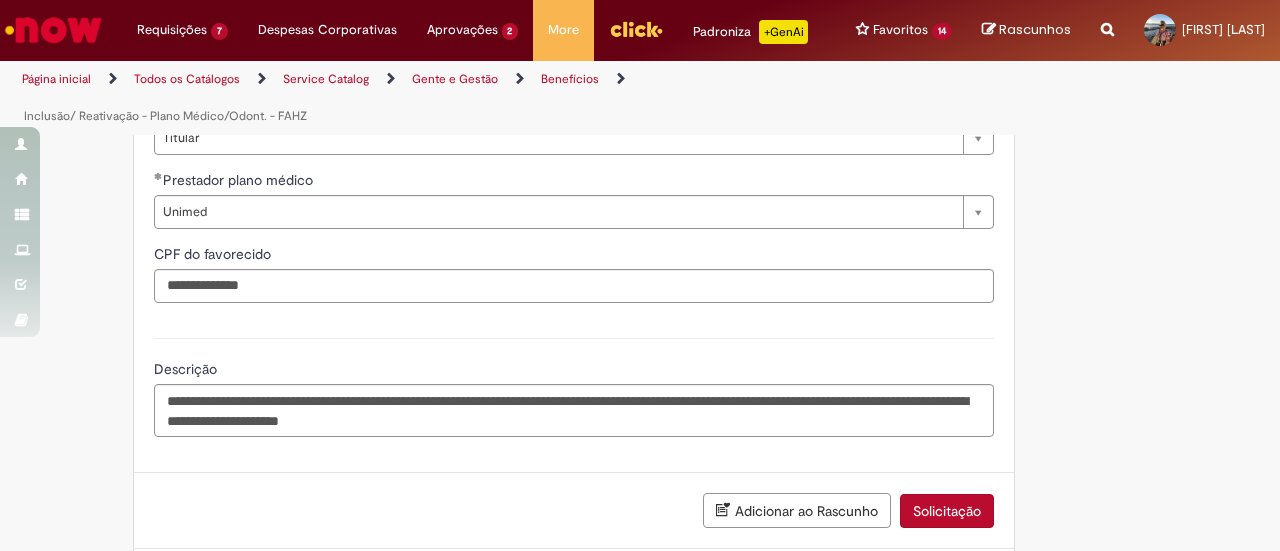 click on "Solicitação" at bounding box center (947, 511) 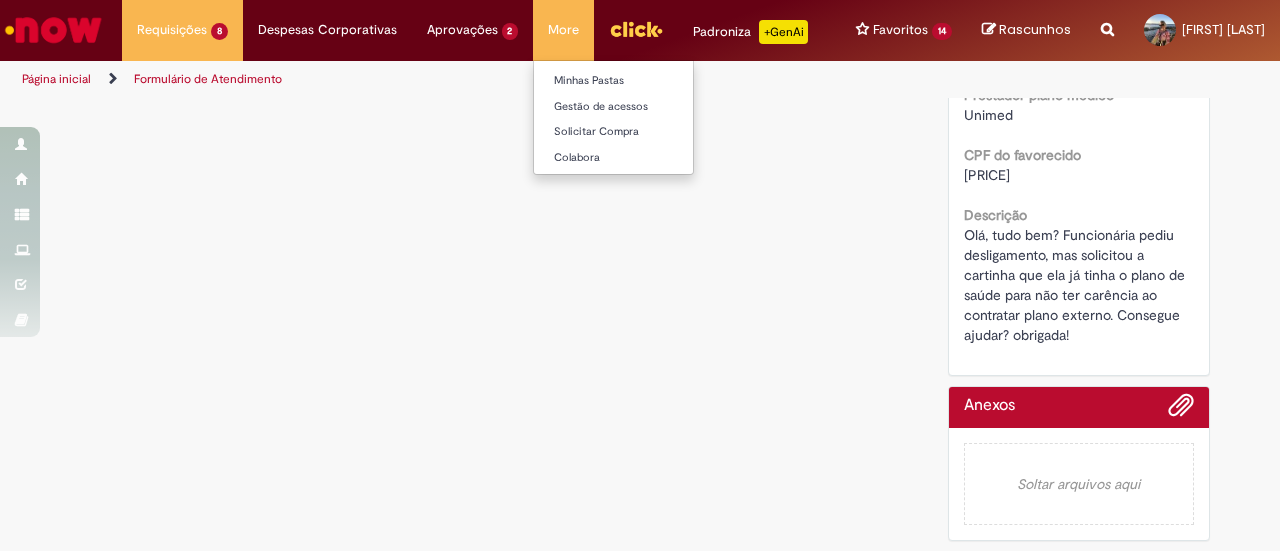 scroll, scrollTop: 0, scrollLeft: 0, axis: both 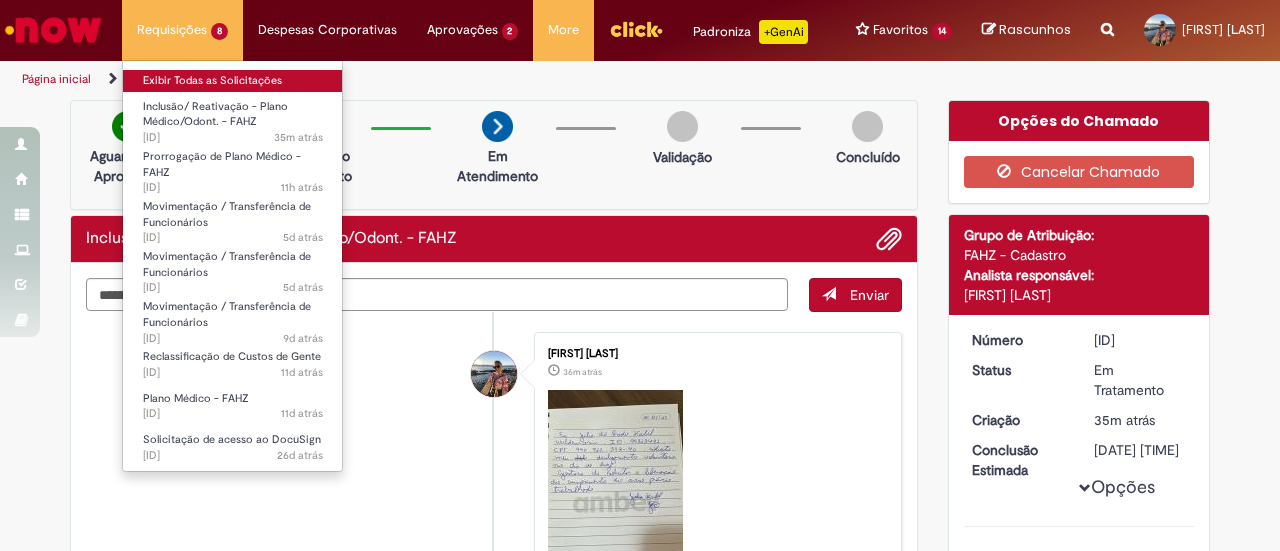 click on "Exibir Todas as Solicitações" at bounding box center (233, 81) 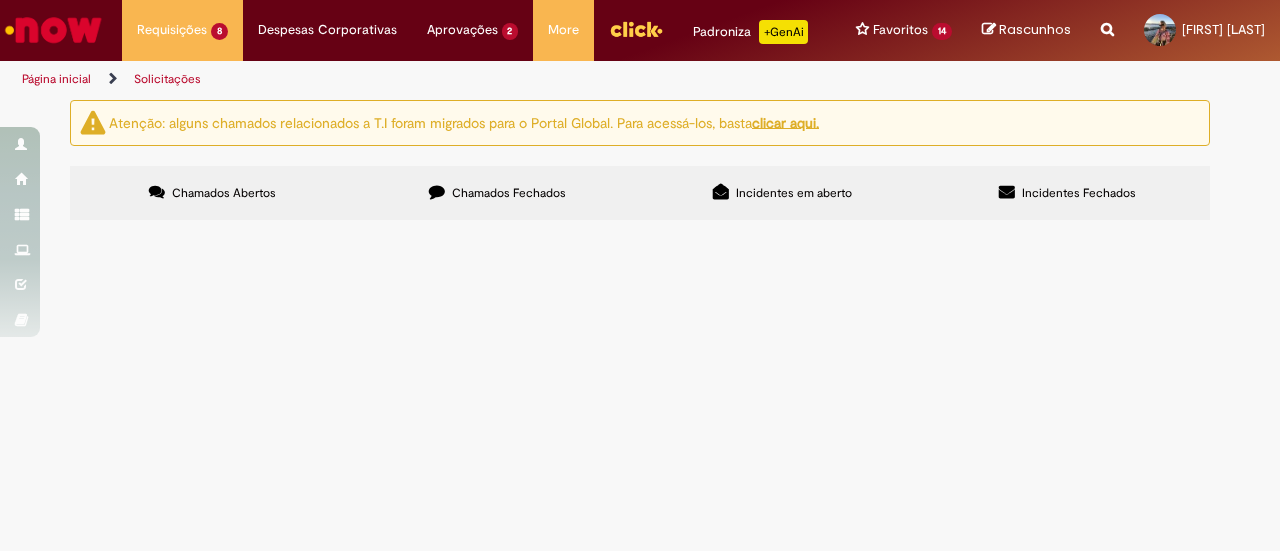 scroll, scrollTop: 200, scrollLeft: 0, axis: vertical 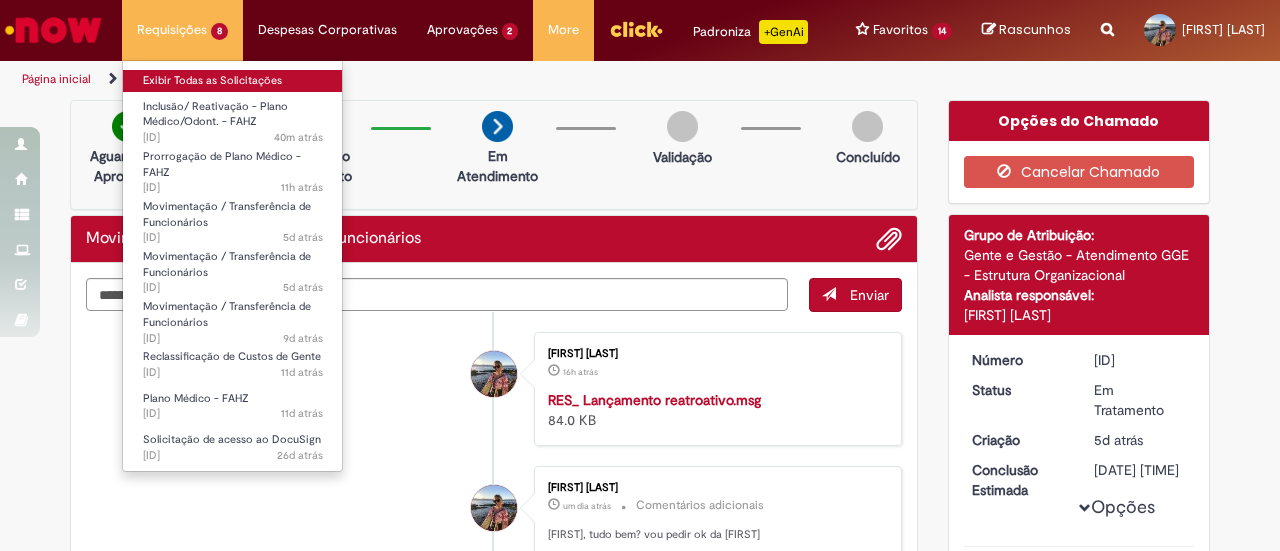 click on "Exibir Todas as Solicitações" at bounding box center (233, 81) 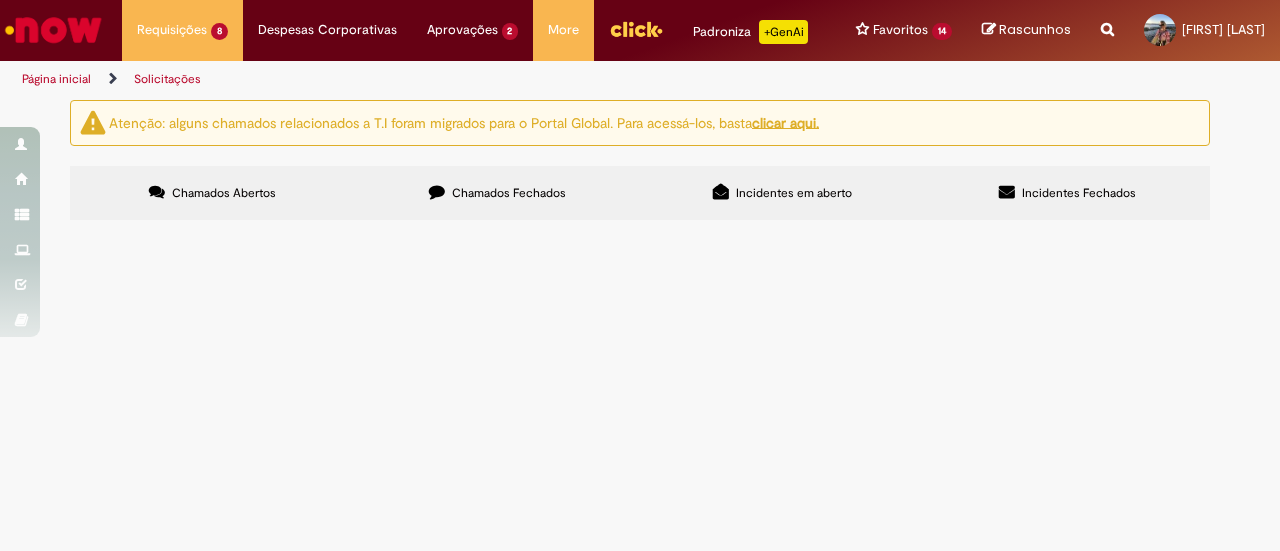 scroll, scrollTop: 400, scrollLeft: 0, axis: vertical 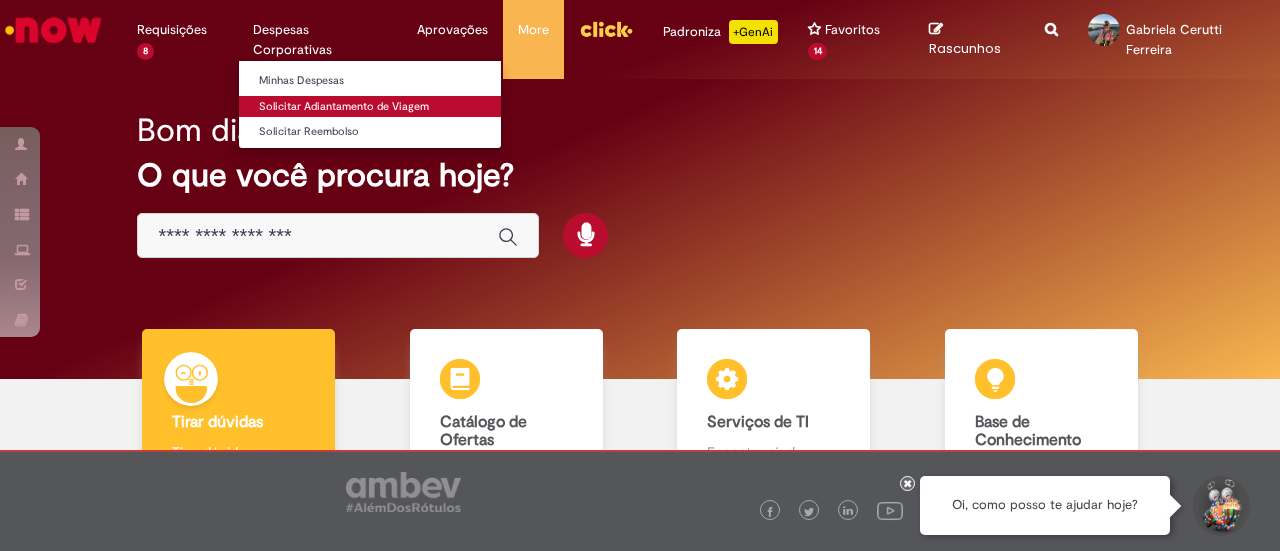 click on "Solicitar Adiantamento de Viagem" at bounding box center (369, 107) 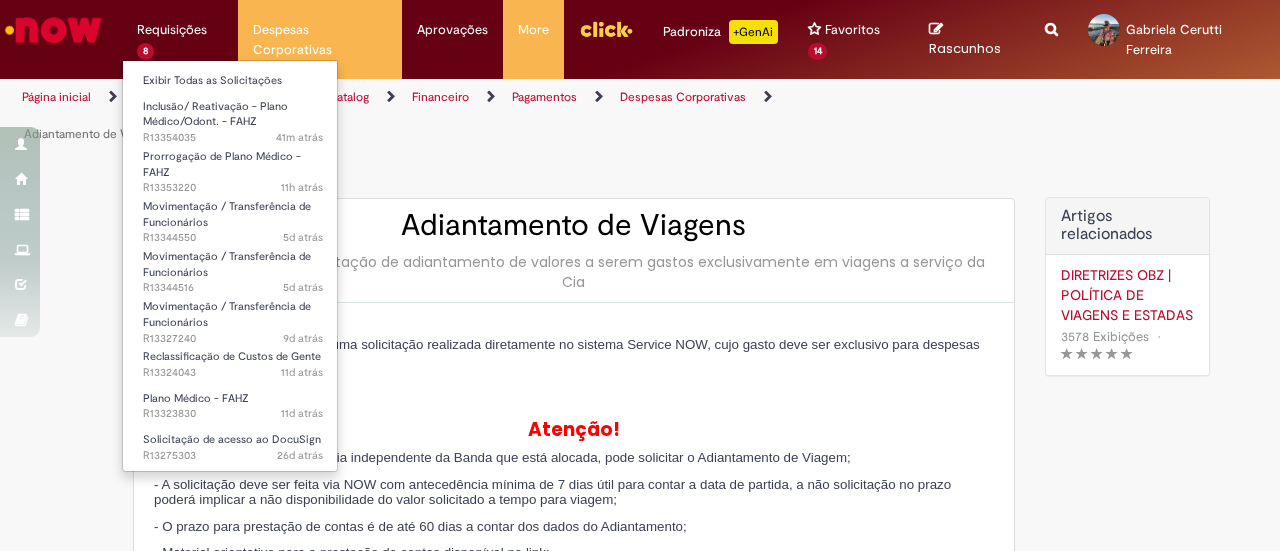 type on "********" 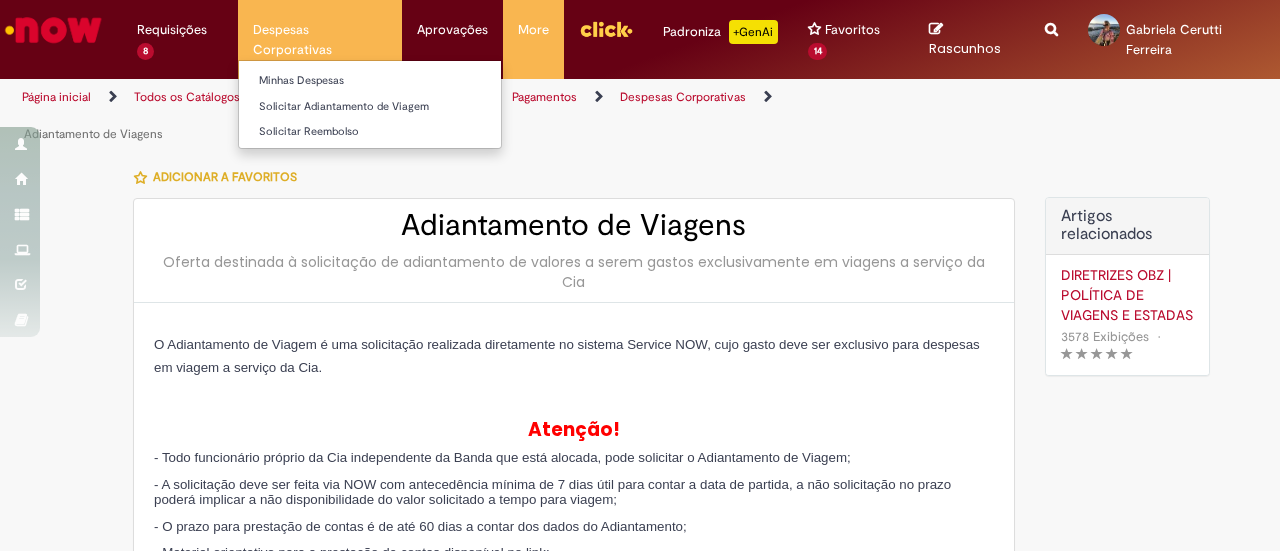 type on "**********" 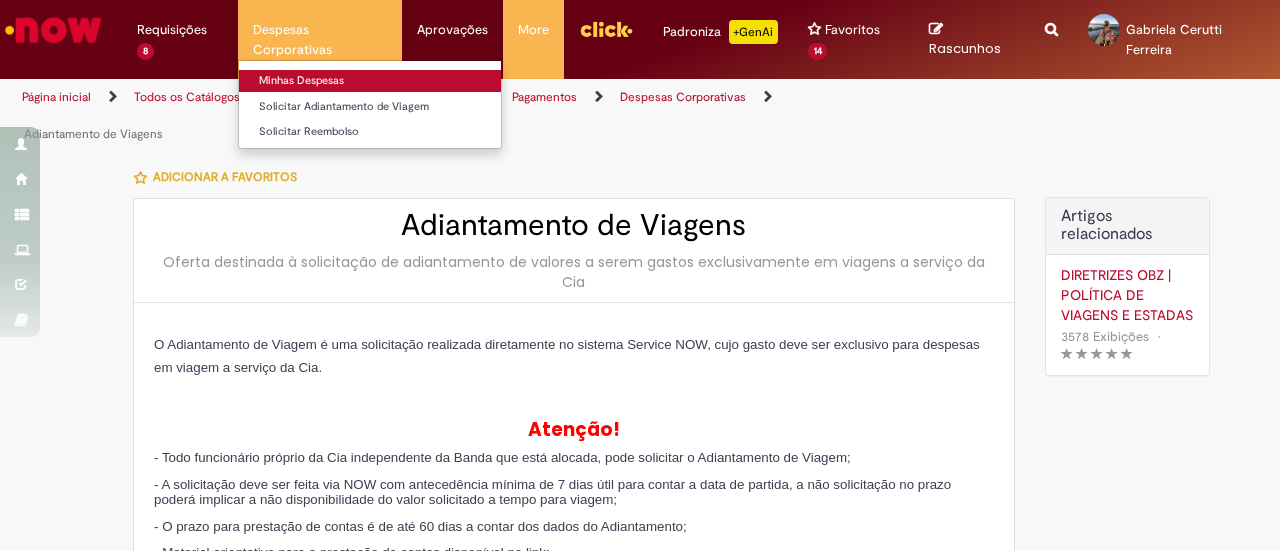 click on "Minhas Despesas" at bounding box center (369, 81) 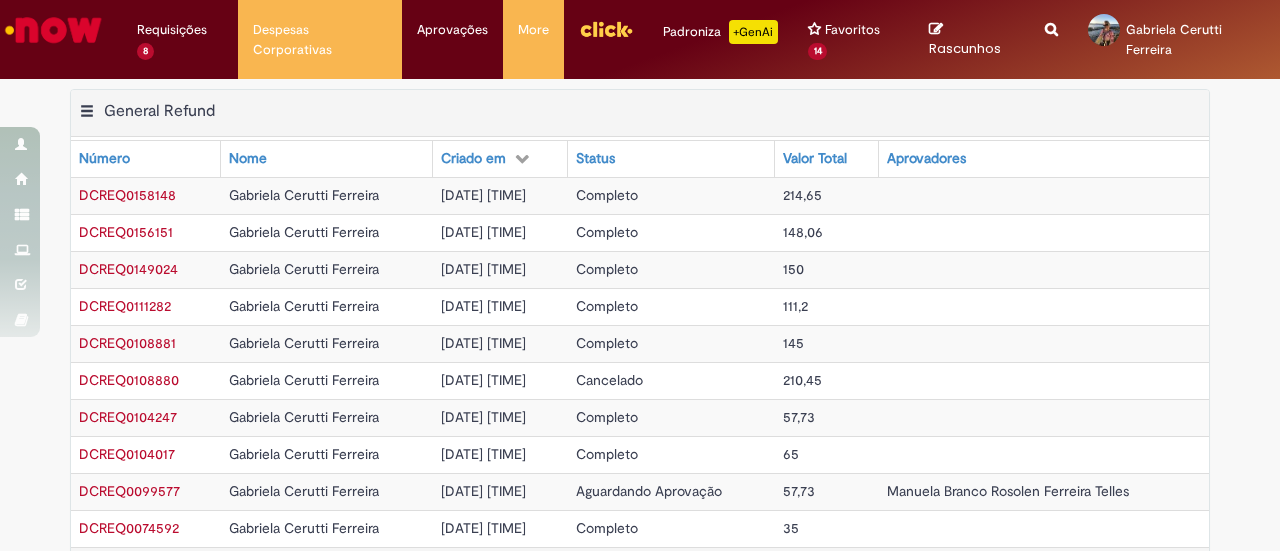 click on "01/07/2025 08:42:42" at bounding box center (483, 195) 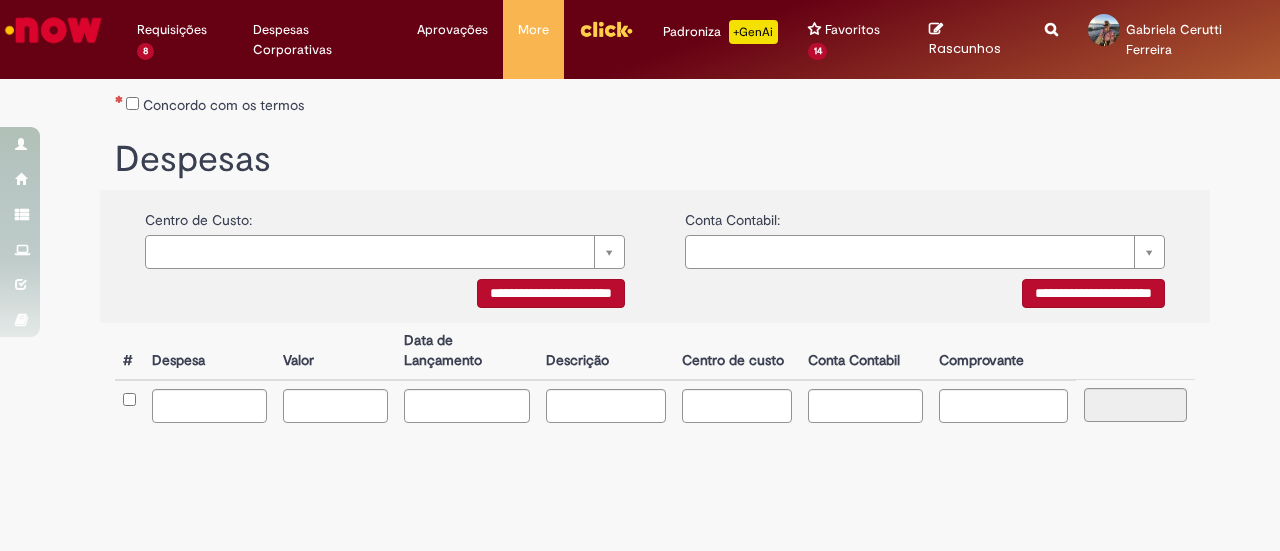 scroll, scrollTop: 0, scrollLeft: 0, axis: both 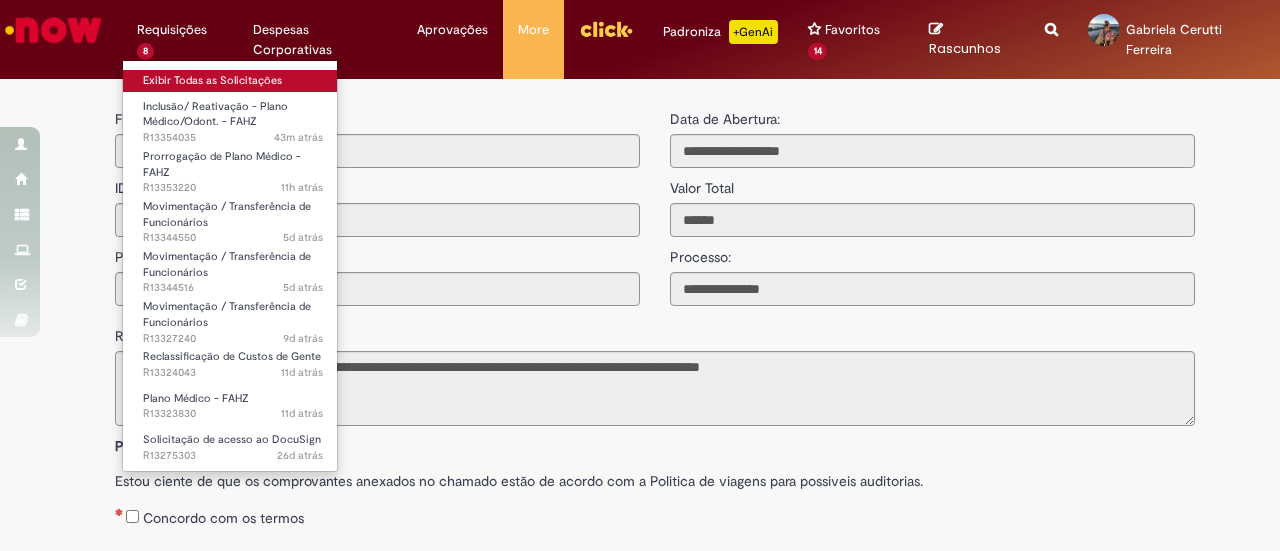 click on "Exibir Todas as Solicitações" at bounding box center (233, 81) 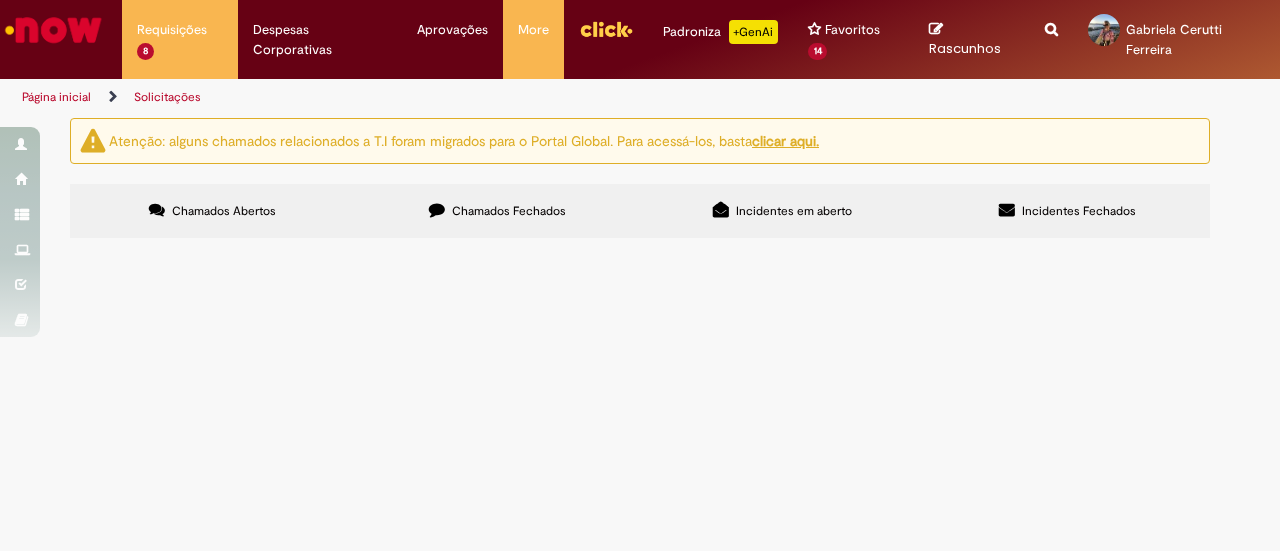 scroll, scrollTop: 426, scrollLeft: 0, axis: vertical 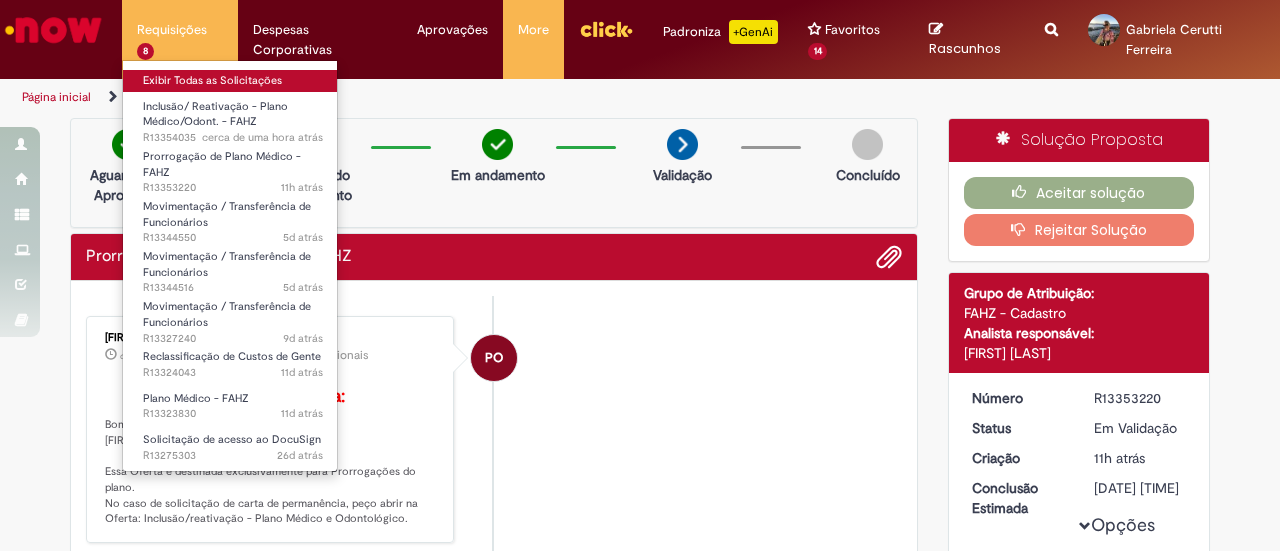click on "Exibir Todas as Solicitações" at bounding box center [233, 81] 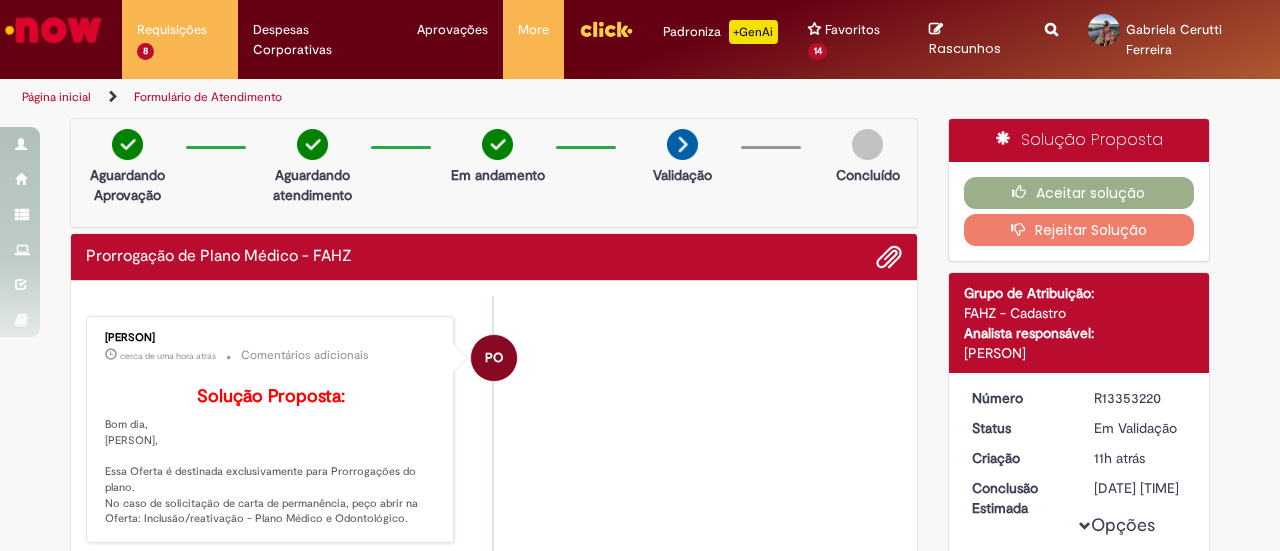 scroll, scrollTop: 0, scrollLeft: 0, axis: both 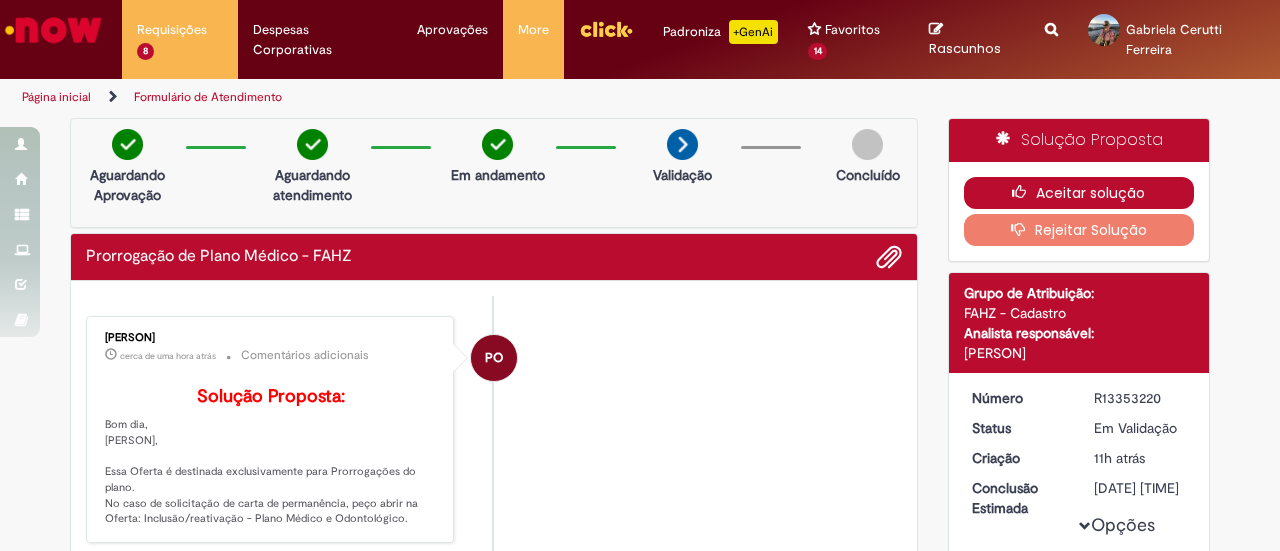 click on "Aceitar solução" at bounding box center [1079, 193] 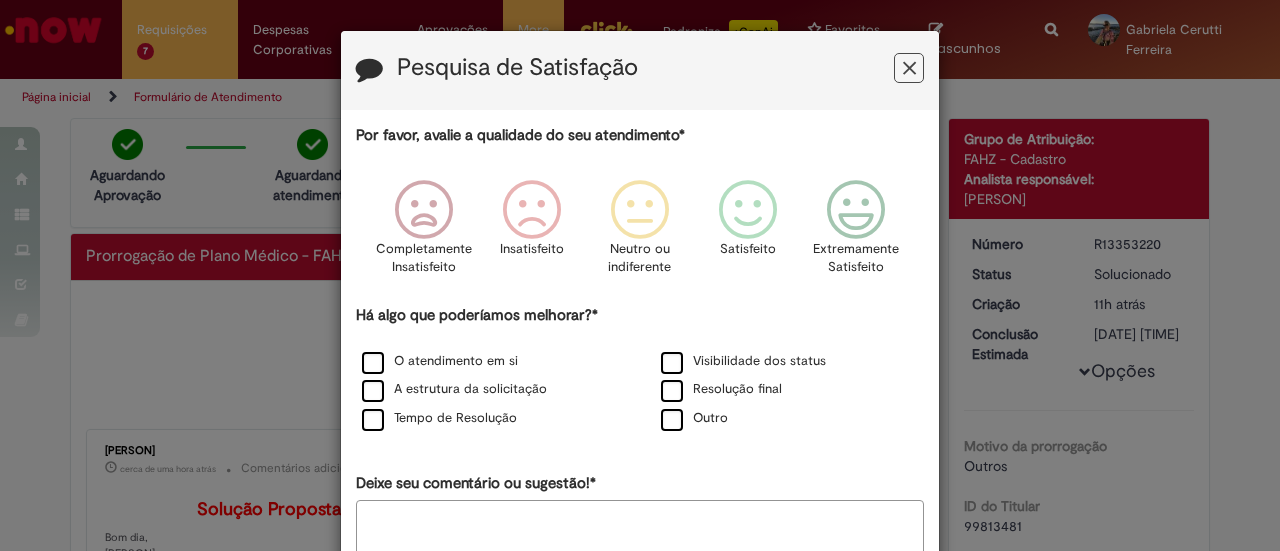 click at bounding box center (909, 68) 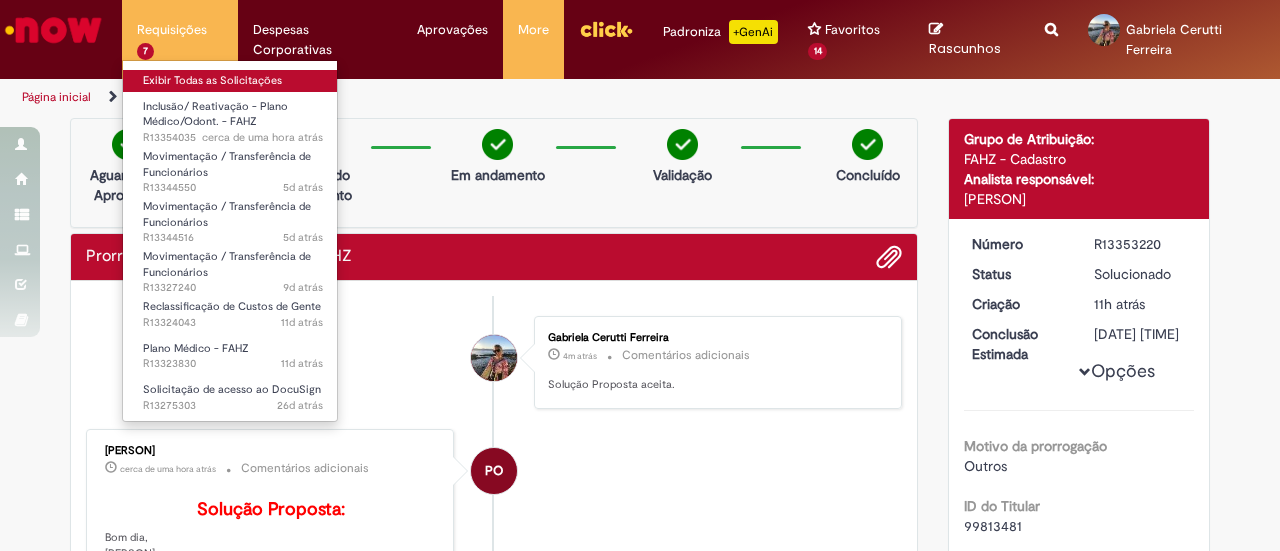 click on "Exibir Todas as Solicitações" at bounding box center (233, 81) 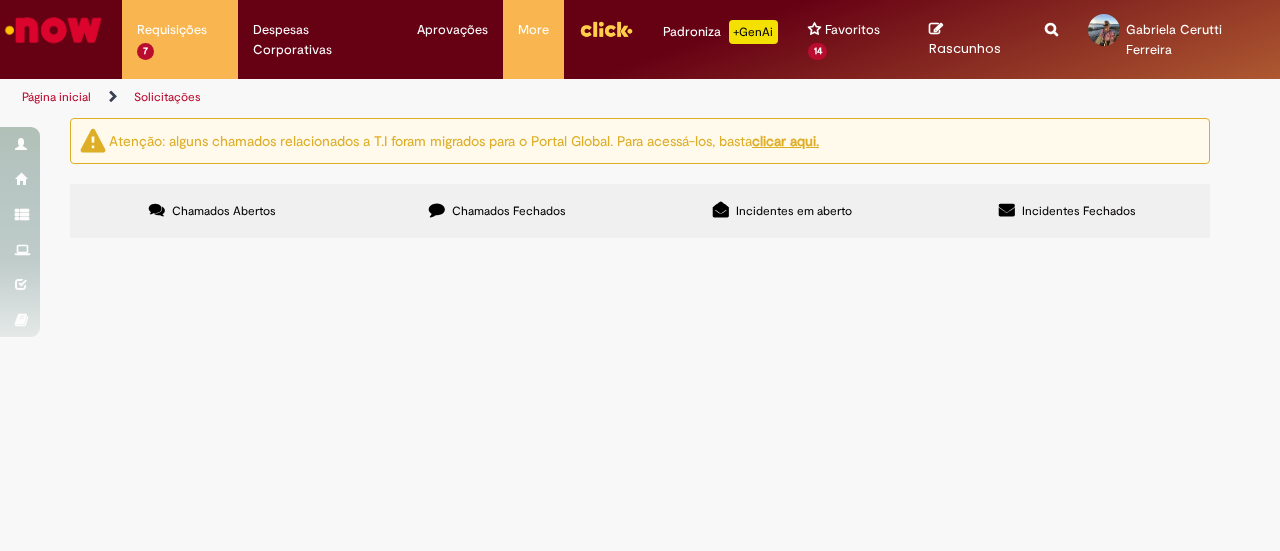 scroll, scrollTop: 374, scrollLeft: 0, axis: vertical 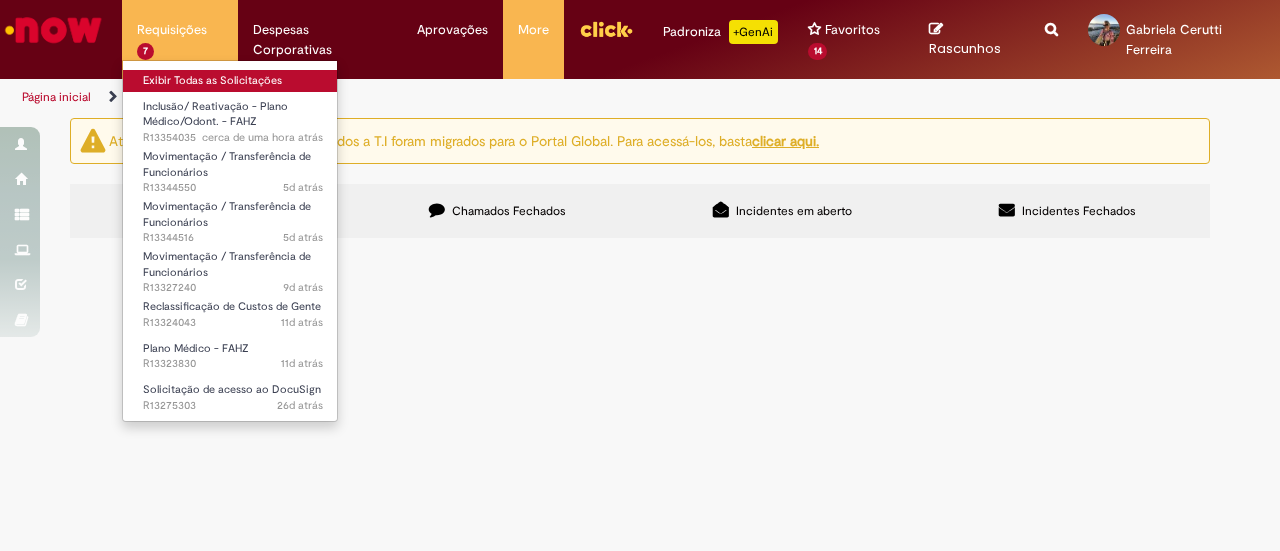click on "Exibir Todas as Solicitações" at bounding box center [233, 81] 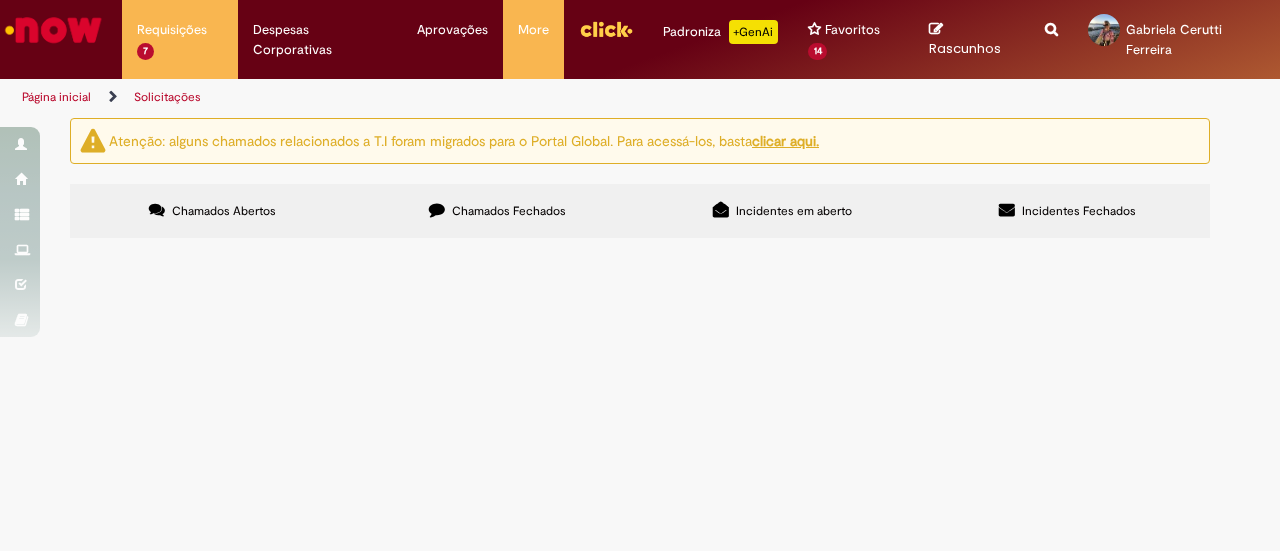scroll, scrollTop: 374, scrollLeft: 0, axis: vertical 